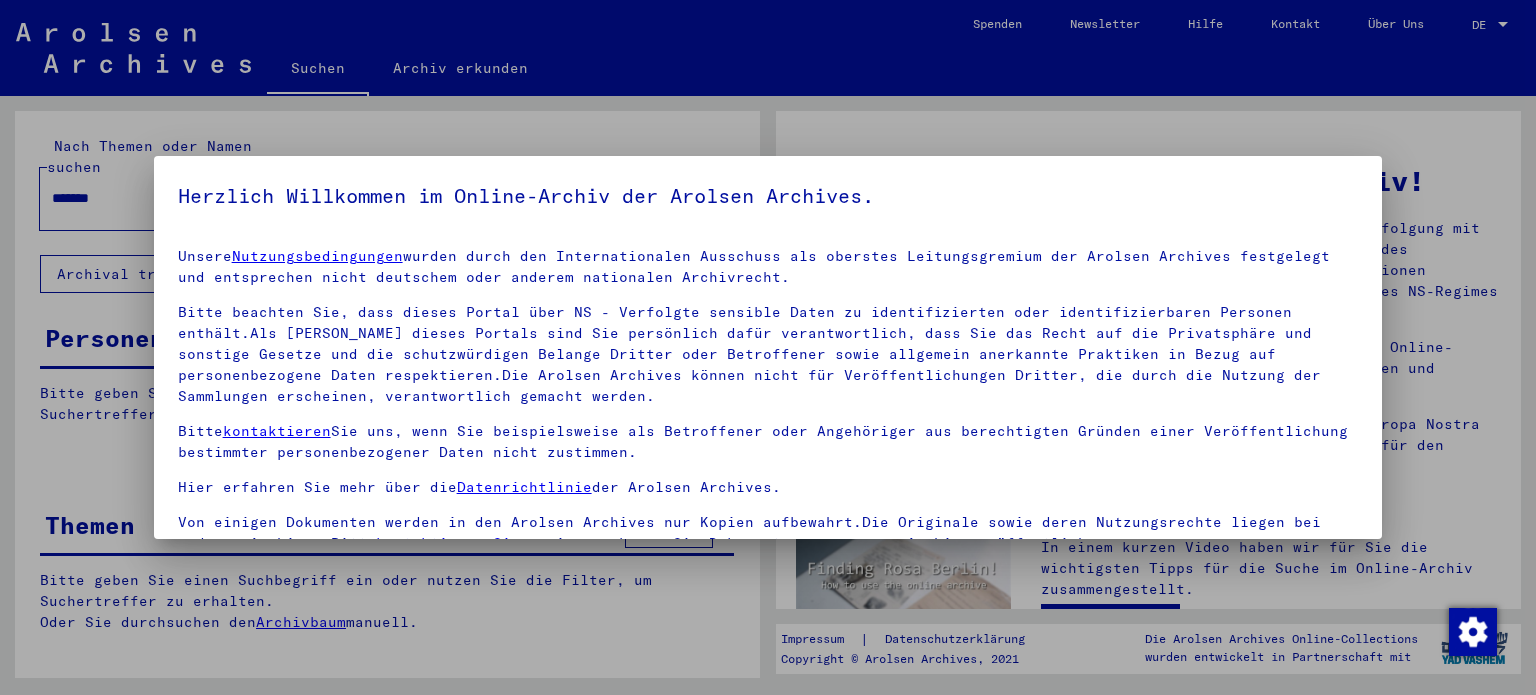 scroll, scrollTop: 0, scrollLeft: 0, axis: both 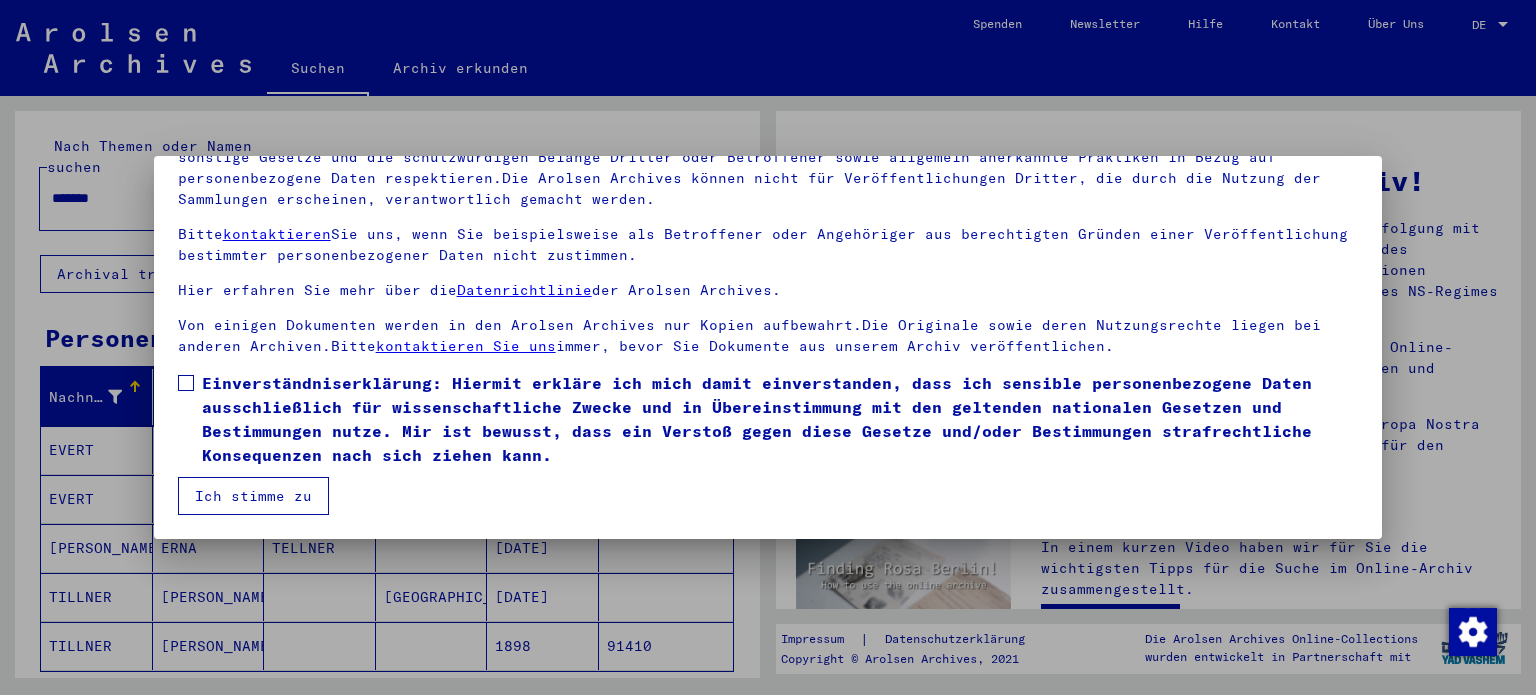 click on "Einverständniserklärung: Hiermit erkläre ich mich damit einverstanden, dass ich sensible personenbezogene Daten ausschließlich für wissenschaftliche Zwecke und in Übereinstimmung mit den geltenden nationalen Gesetzen und Bestimmungen nutze. Mir ist bewusst, dass ein Verstoß gegen diese Gesetze und/oder Bestimmungen strafrechtliche Konsequenzen nach sich ziehen kann." at bounding box center [768, 419] 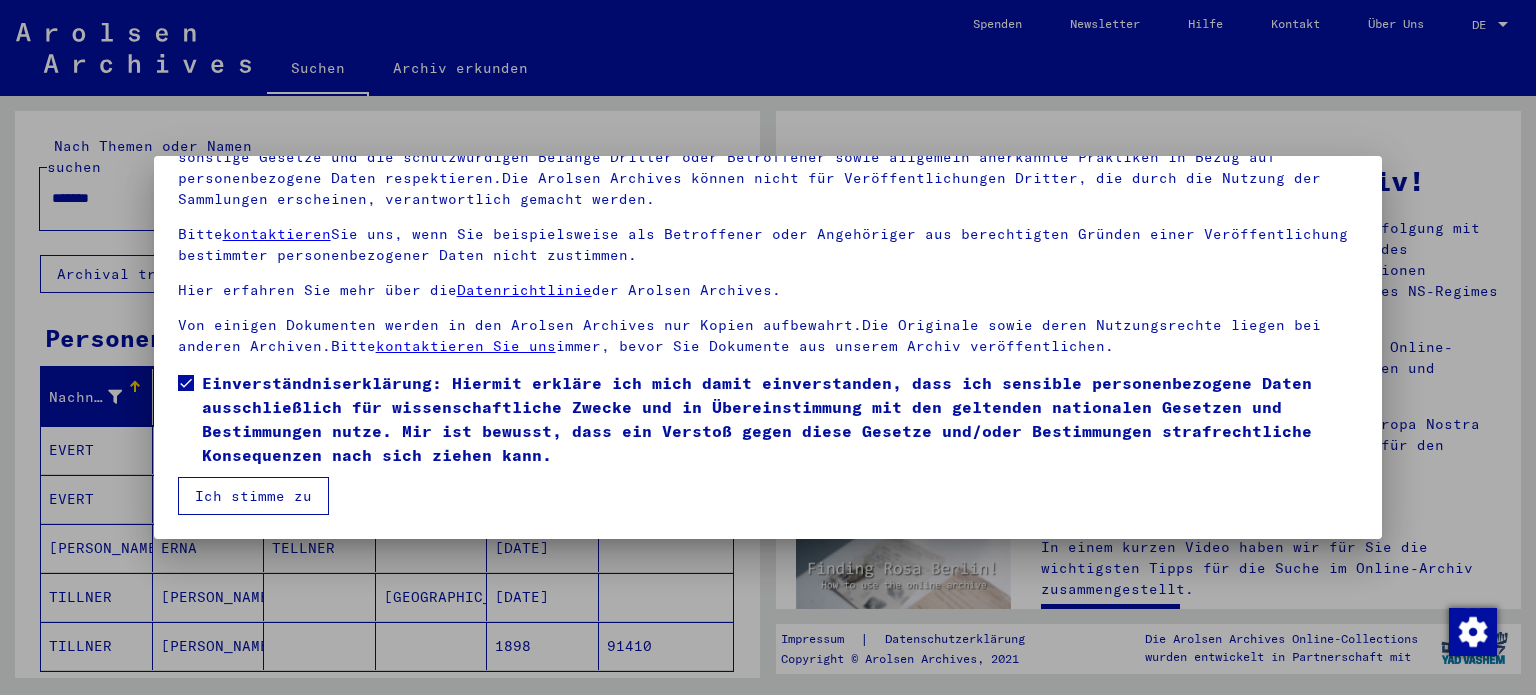 click on "Ich stimme zu" at bounding box center (253, 496) 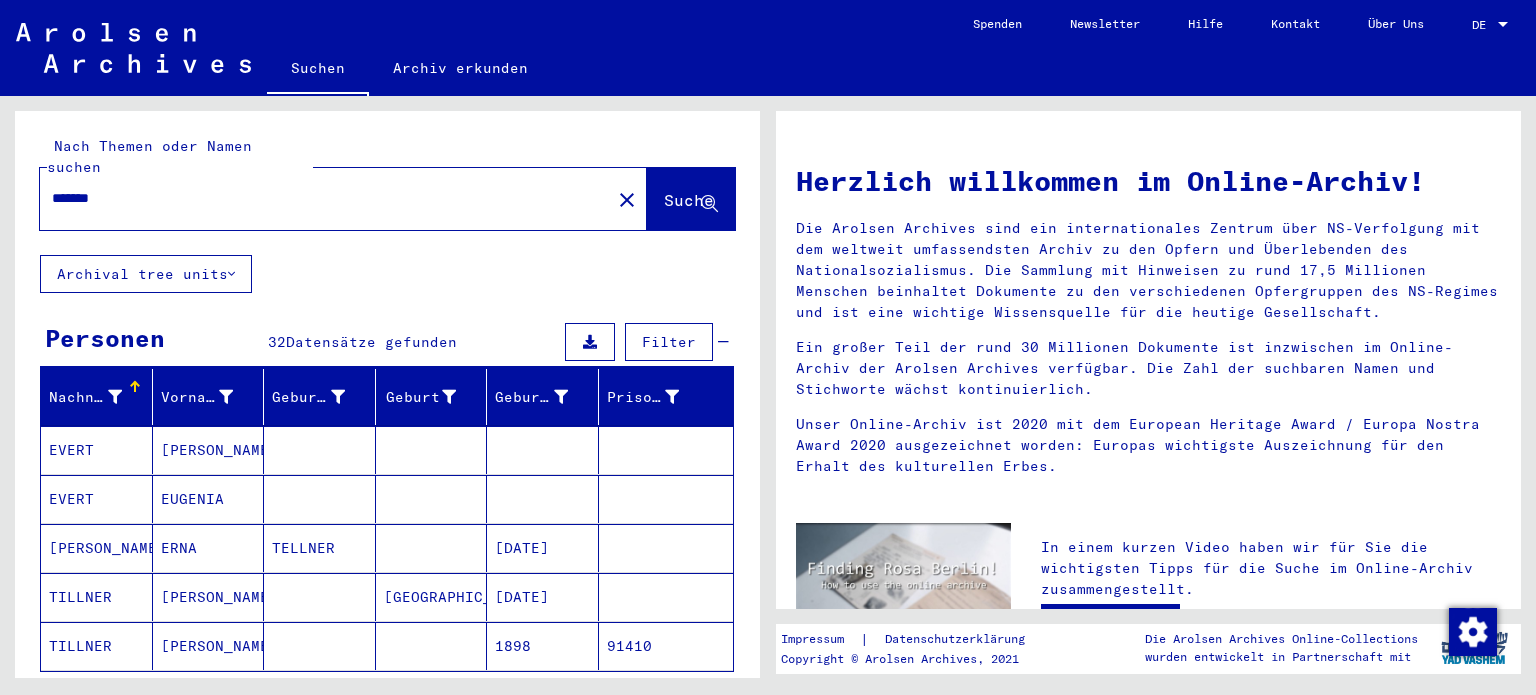 click on "TILLNER" 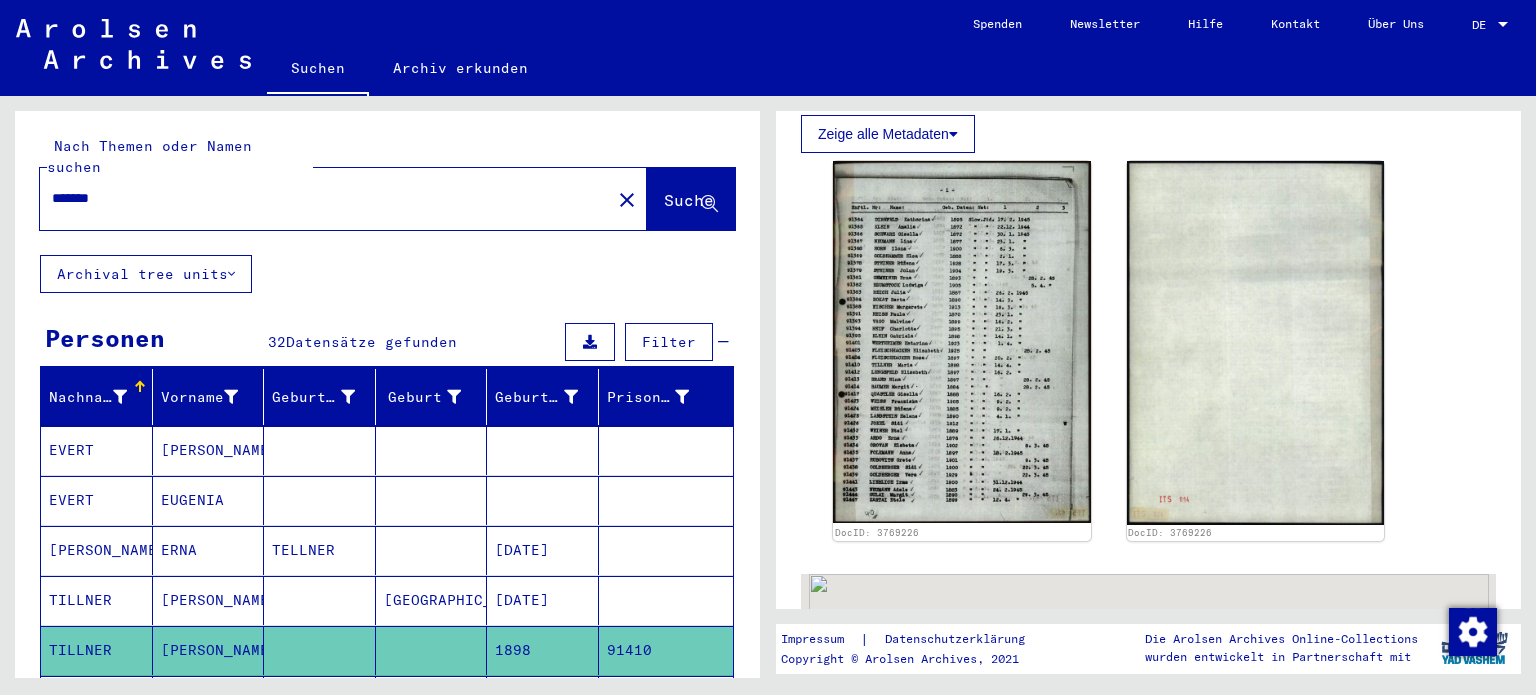 scroll, scrollTop: 700, scrollLeft: 0, axis: vertical 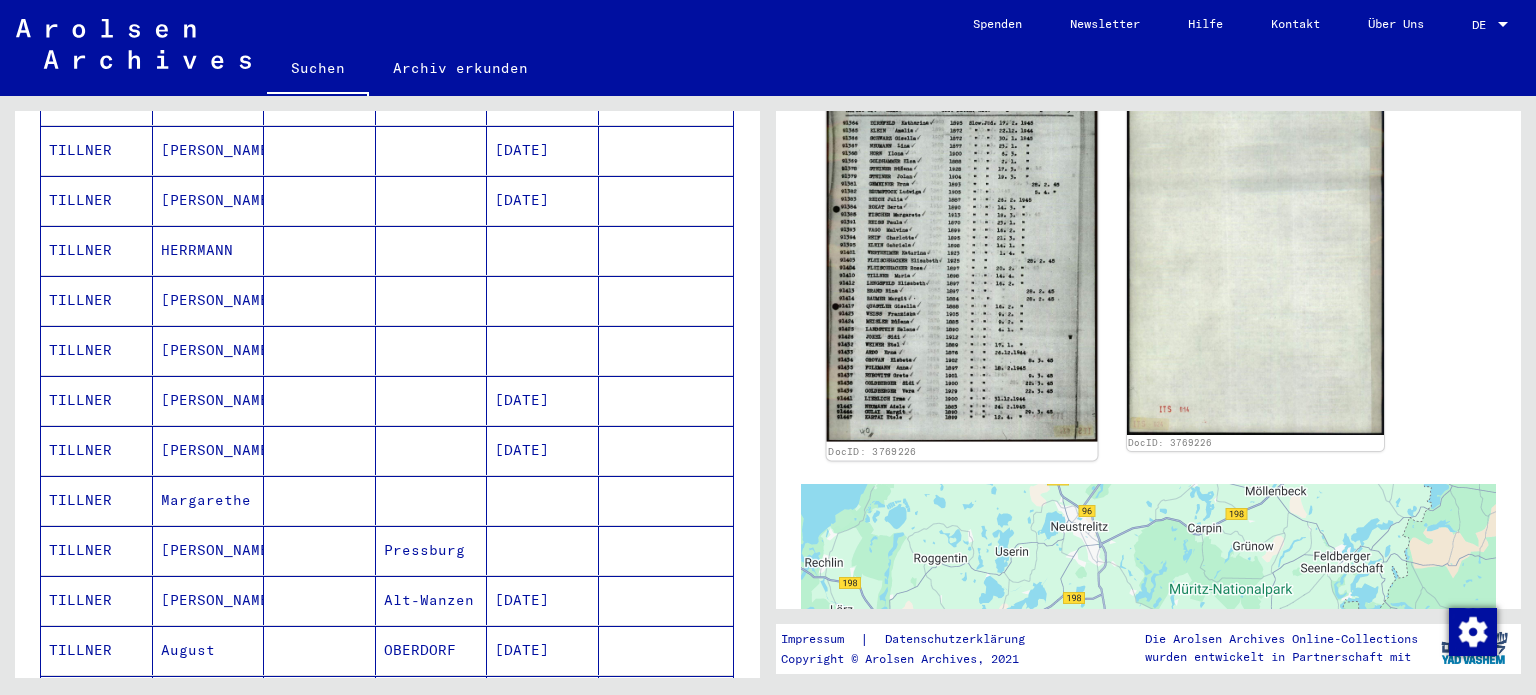 click 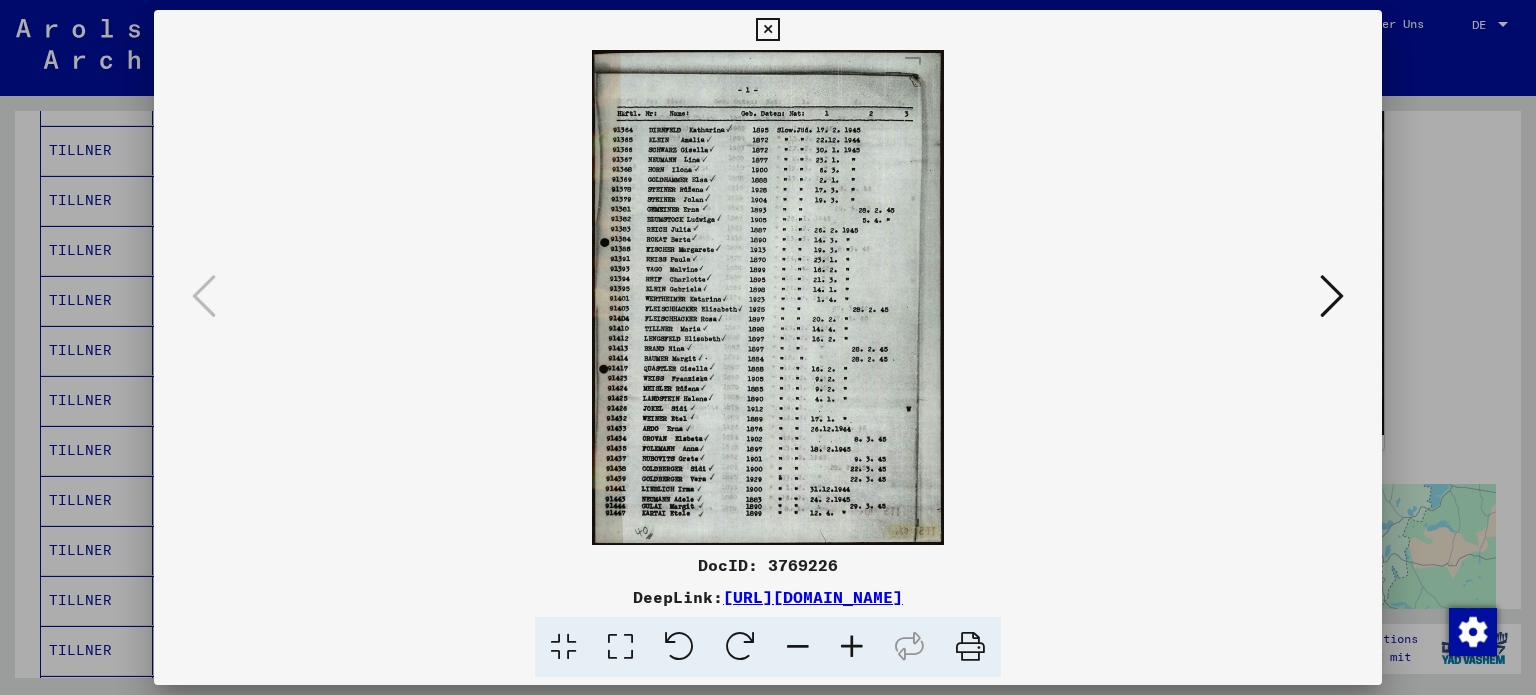 click at bounding box center [768, 297] 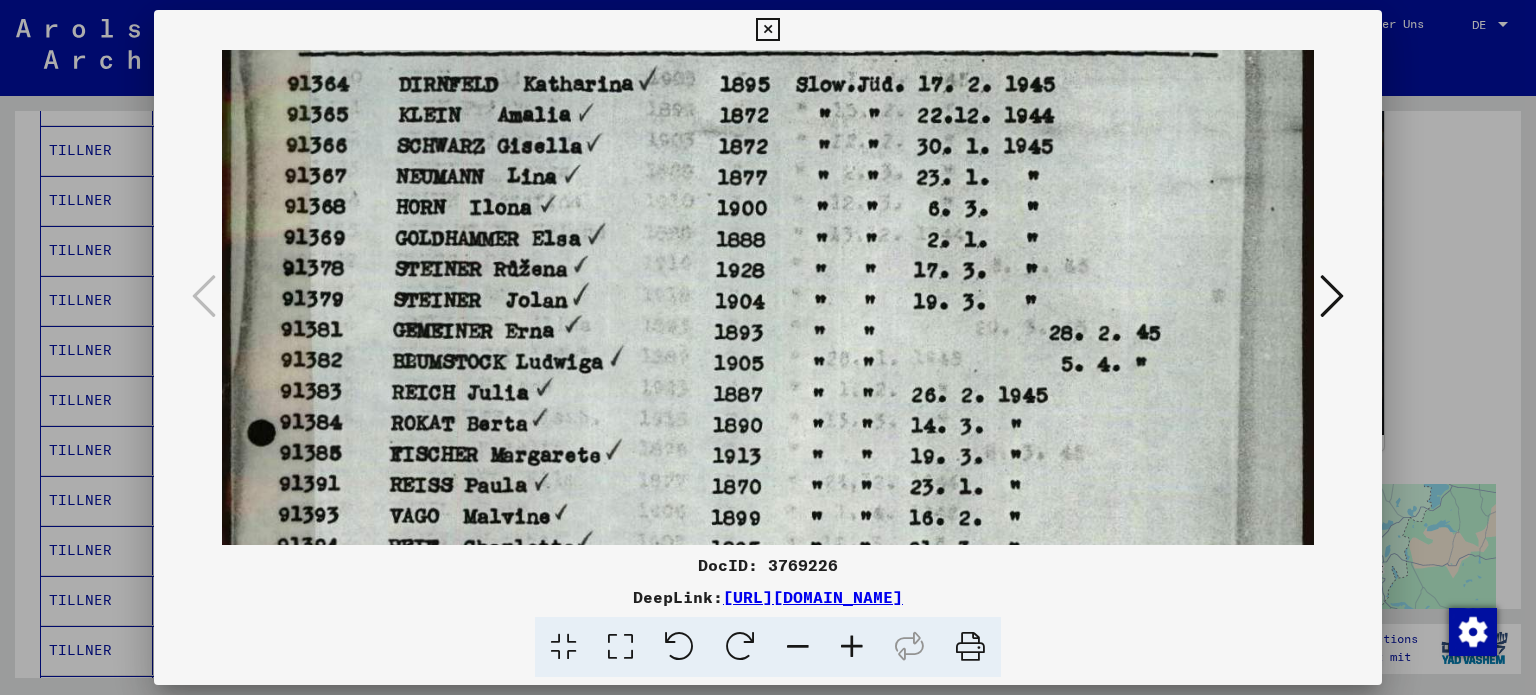 drag, startPoint x: 697, startPoint y: 331, endPoint x: 696, endPoint y: 119, distance: 212.00237 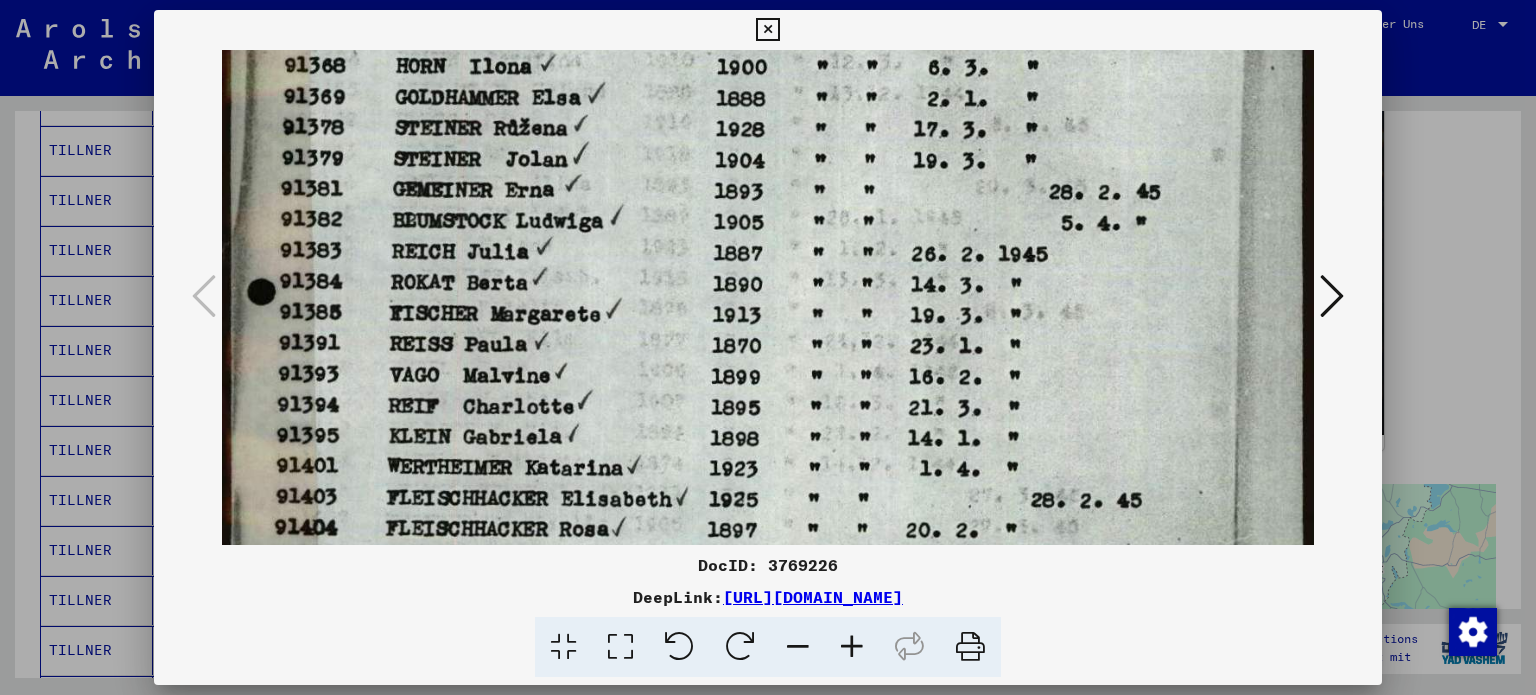 drag, startPoint x: 663, startPoint y: 327, endPoint x: 666, endPoint y: 175, distance: 152.0296 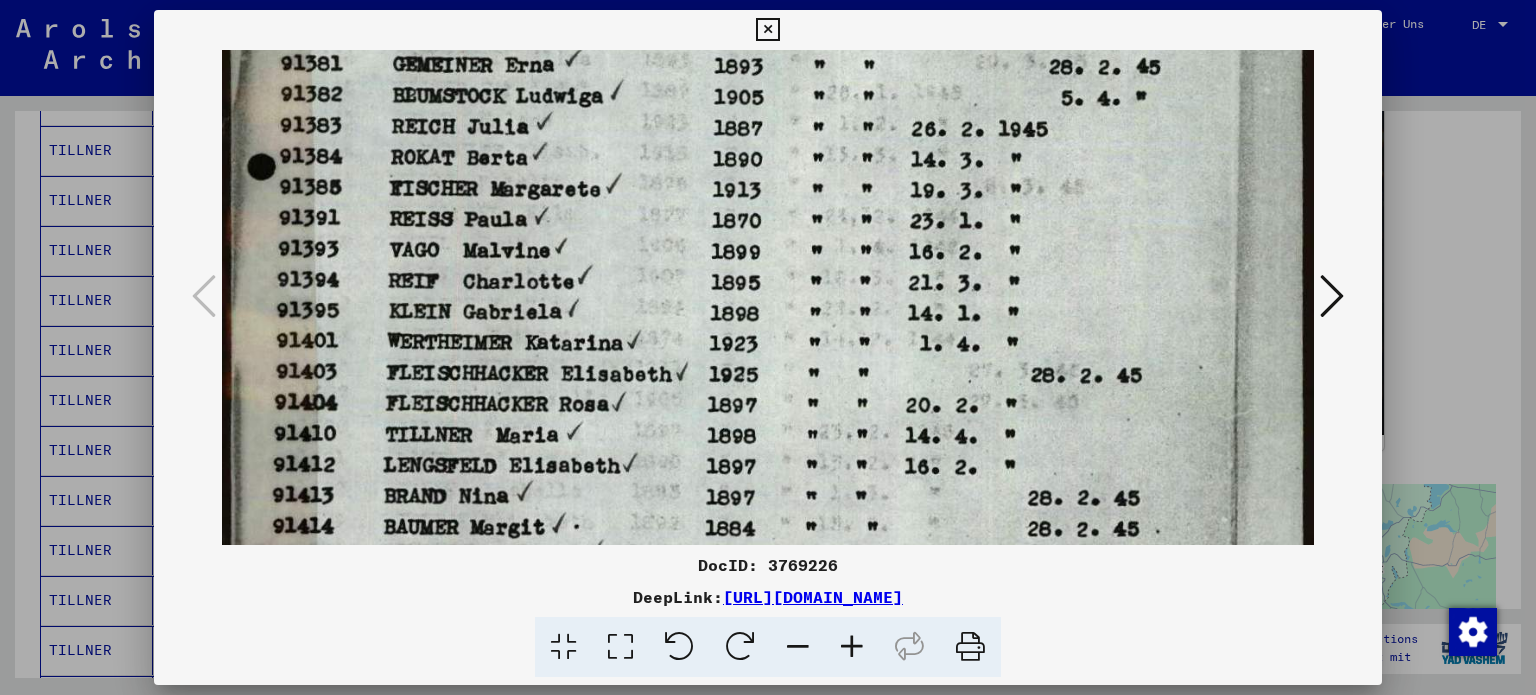 drag, startPoint x: 652, startPoint y: 179, endPoint x: 641, endPoint y: 262, distance: 83.725746 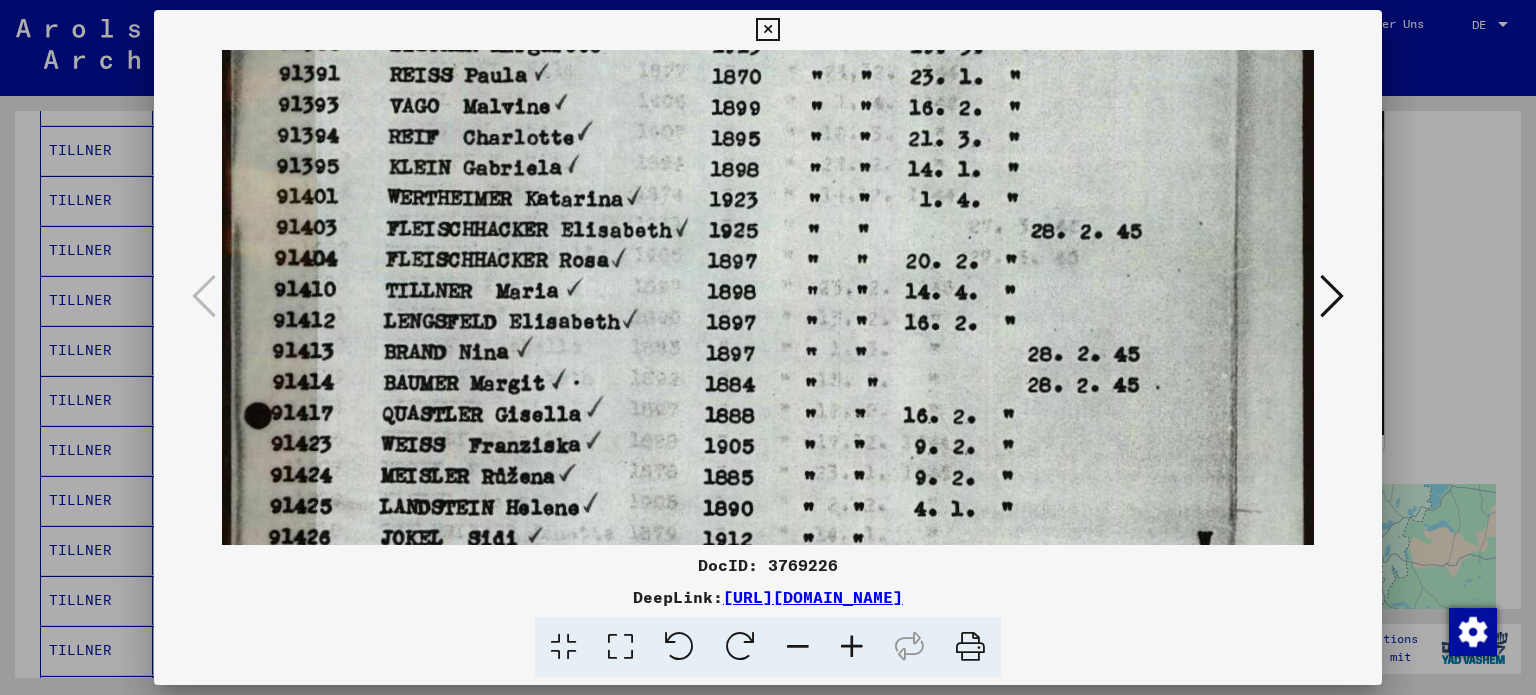 drag, startPoint x: 640, startPoint y: 297, endPoint x: 643, endPoint y: 150, distance: 147.03061 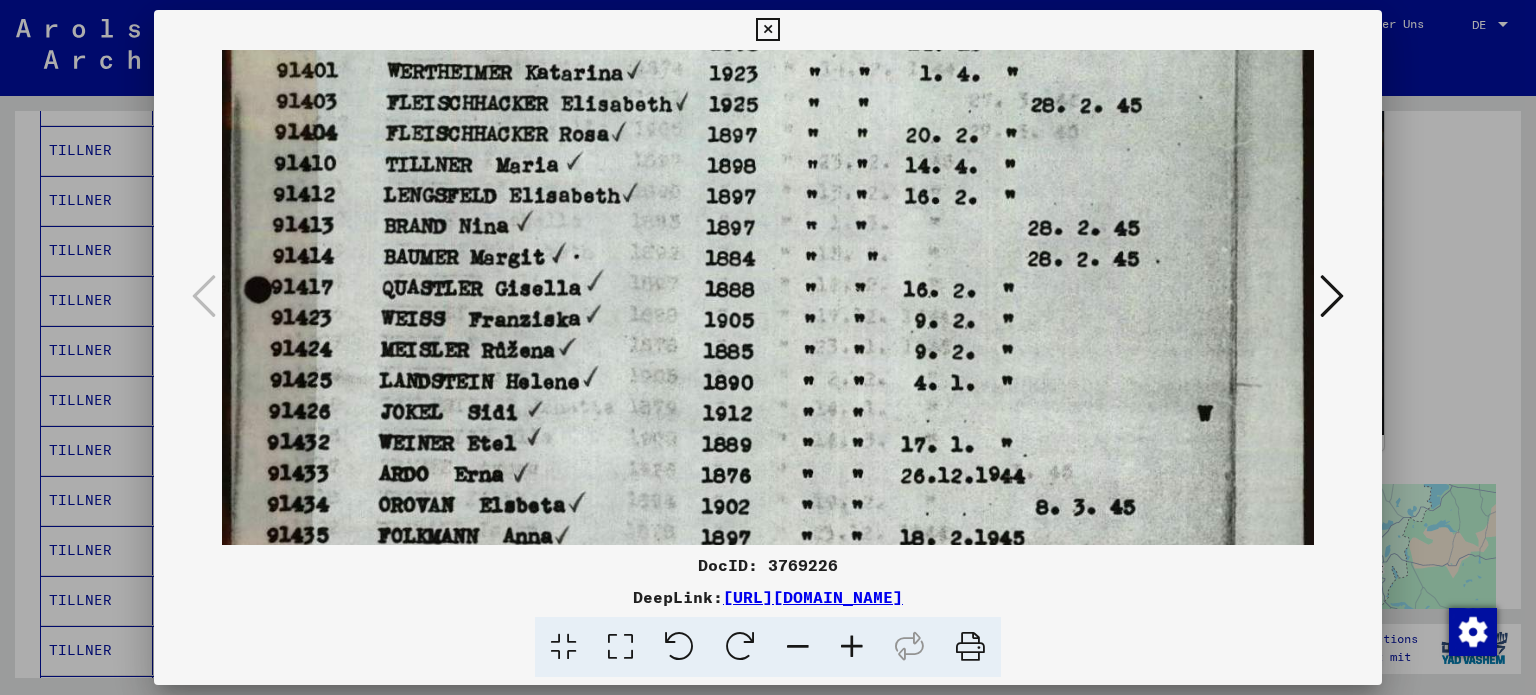 drag, startPoint x: 636, startPoint y: 354, endPoint x: 647, endPoint y: 241, distance: 113.534134 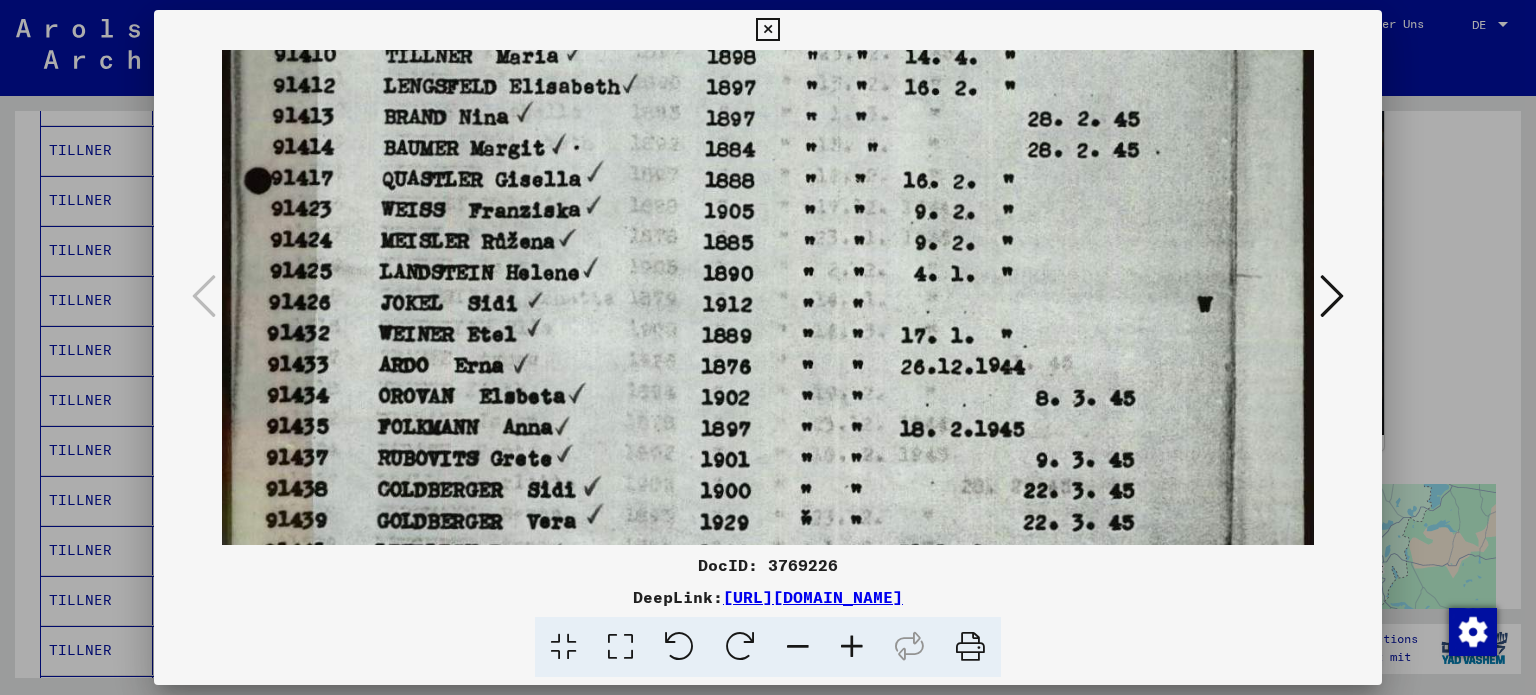 drag, startPoint x: 641, startPoint y: 395, endPoint x: 656, endPoint y: 293, distance: 103.09704 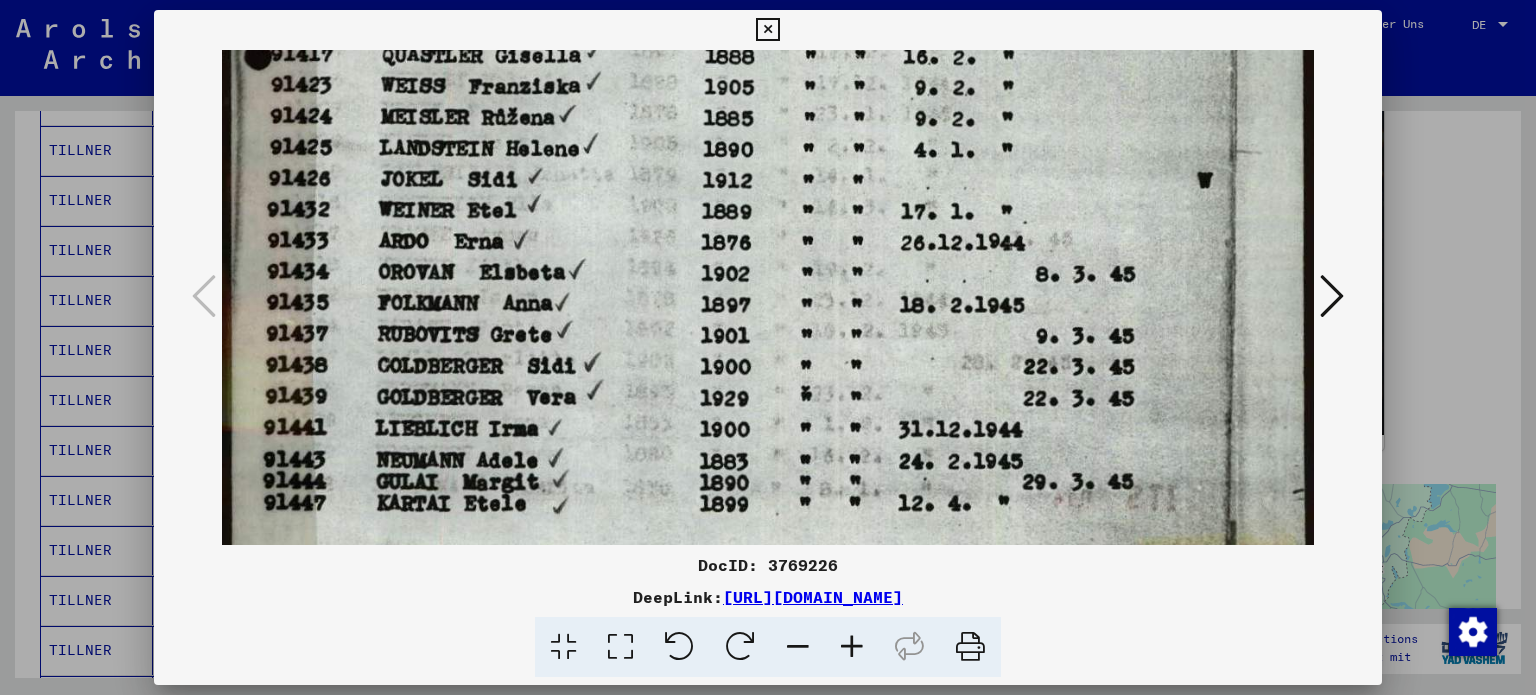 drag, startPoint x: 653, startPoint y: 339, endPoint x: 652, endPoint y: 298, distance: 41.01219 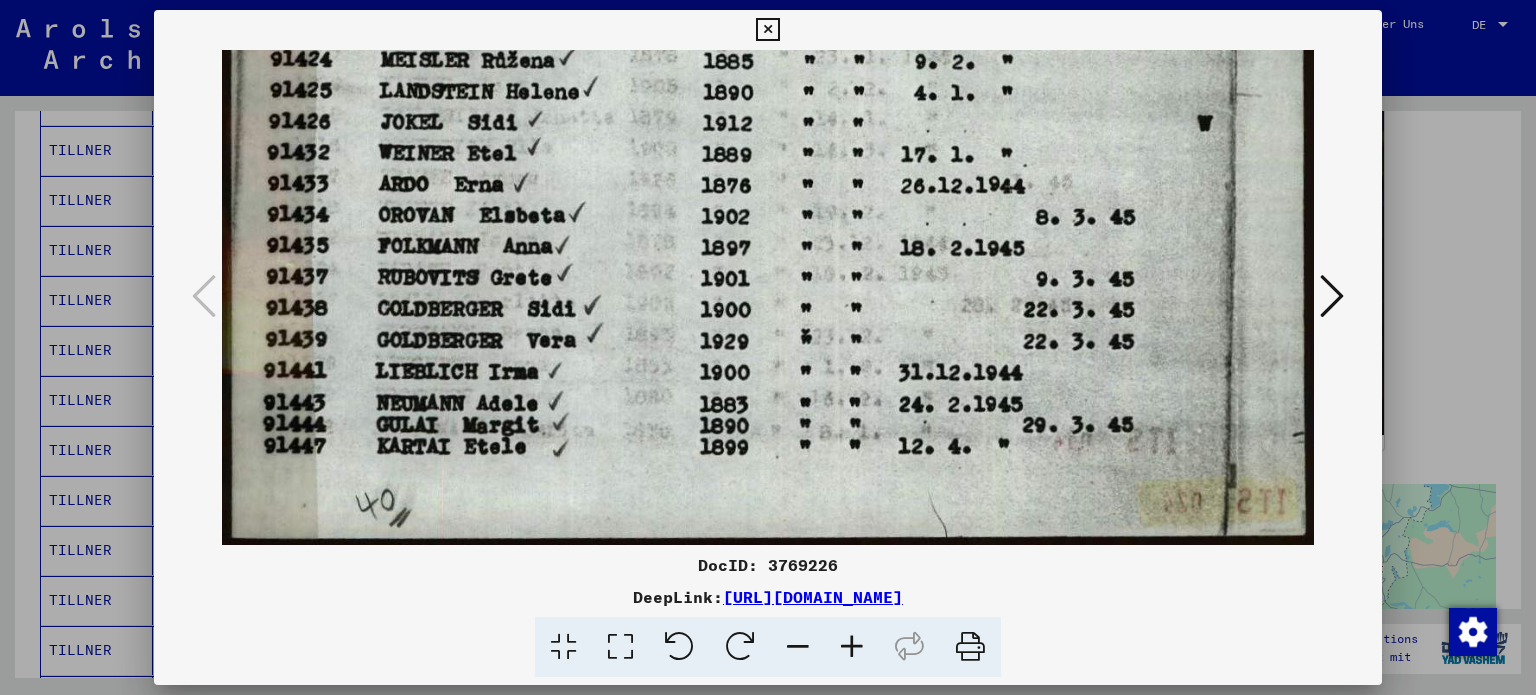 drag, startPoint x: 693, startPoint y: 358, endPoint x: 681, endPoint y: 288, distance: 71.021126 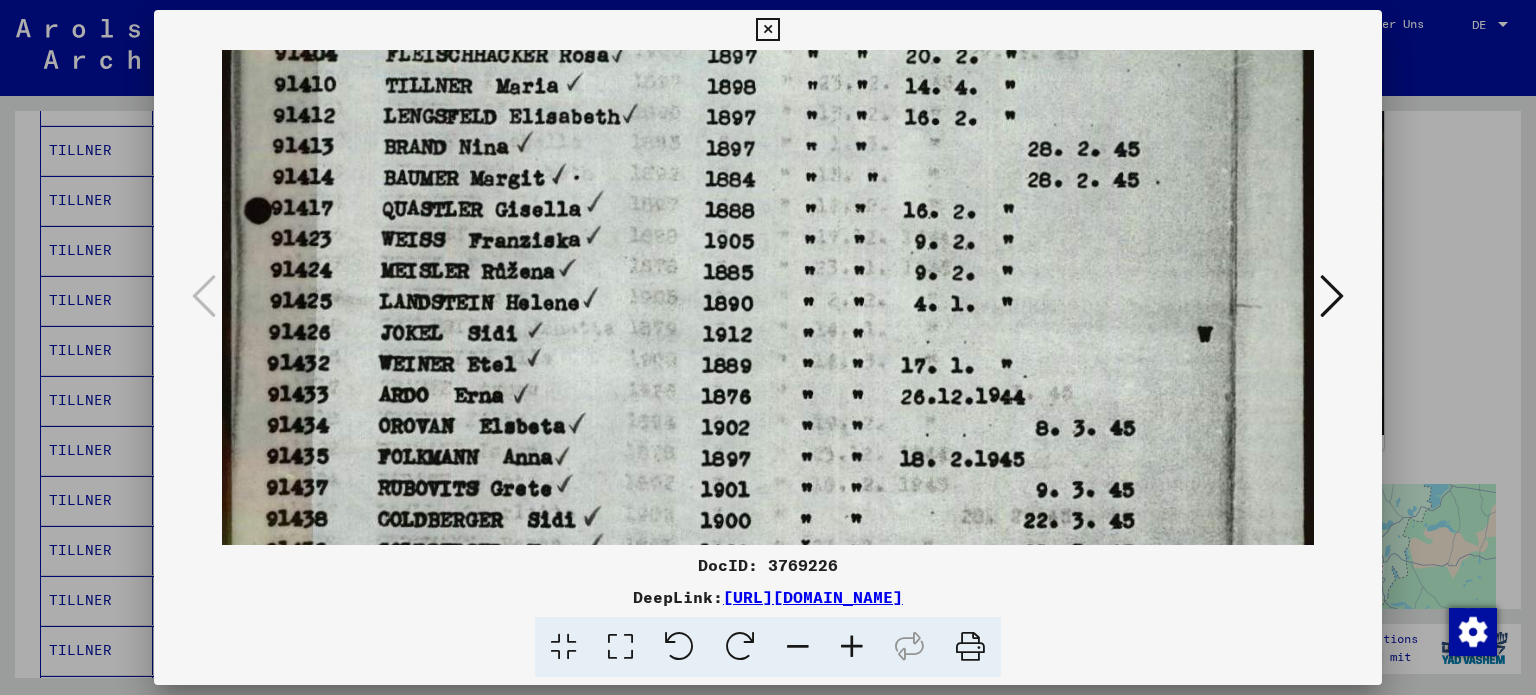 drag, startPoint x: 668, startPoint y: 272, endPoint x: 668, endPoint y: 487, distance: 215 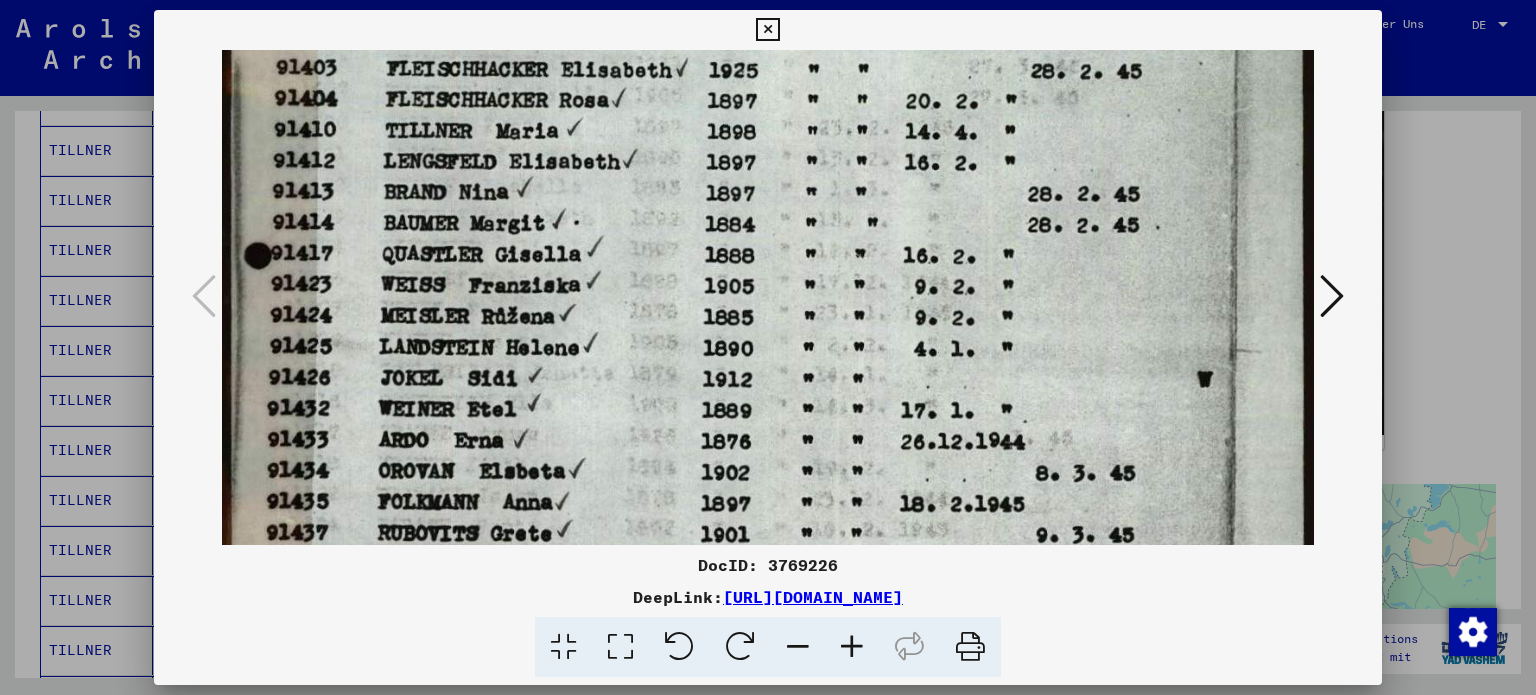 scroll, scrollTop: 780, scrollLeft: 0, axis: vertical 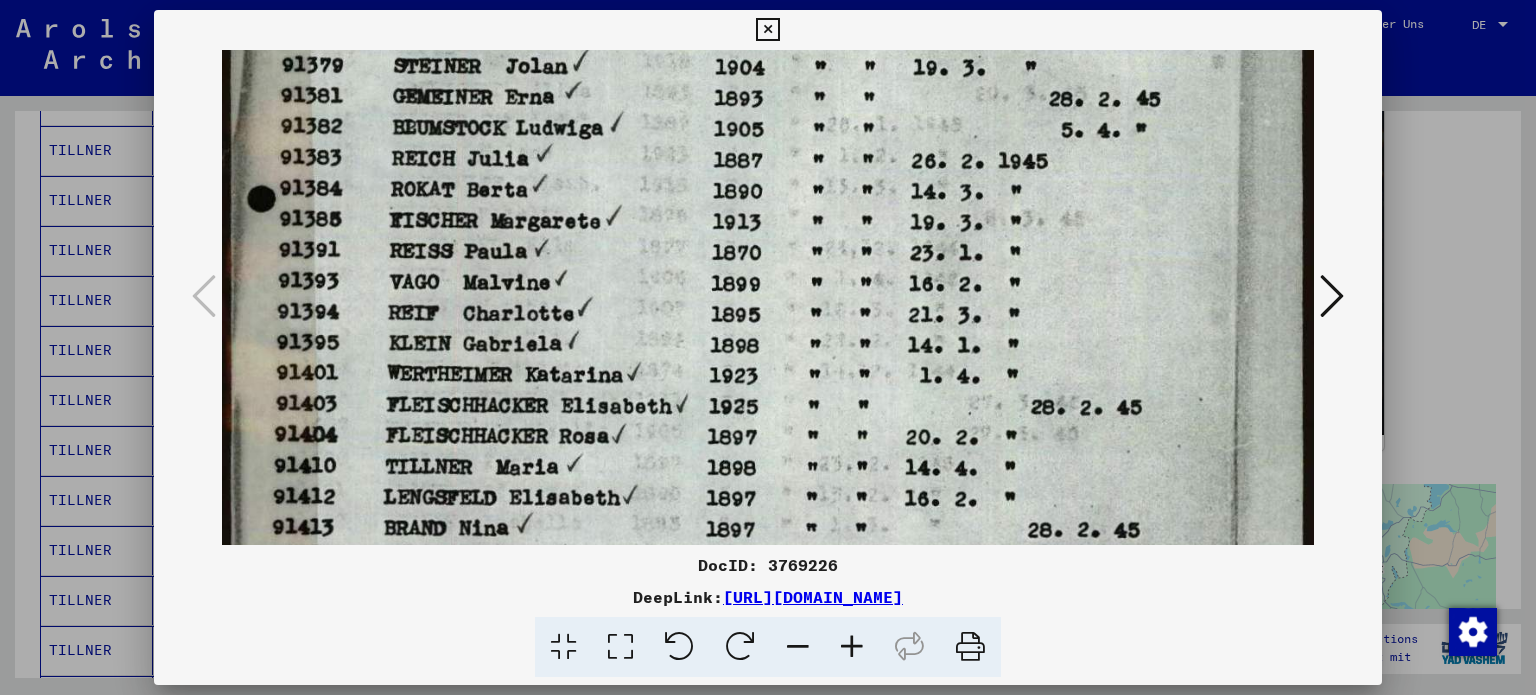 drag, startPoint x: 677, startPoint y: 309, endPoint x: 701, endPoint y: 742, distance: 433.6646 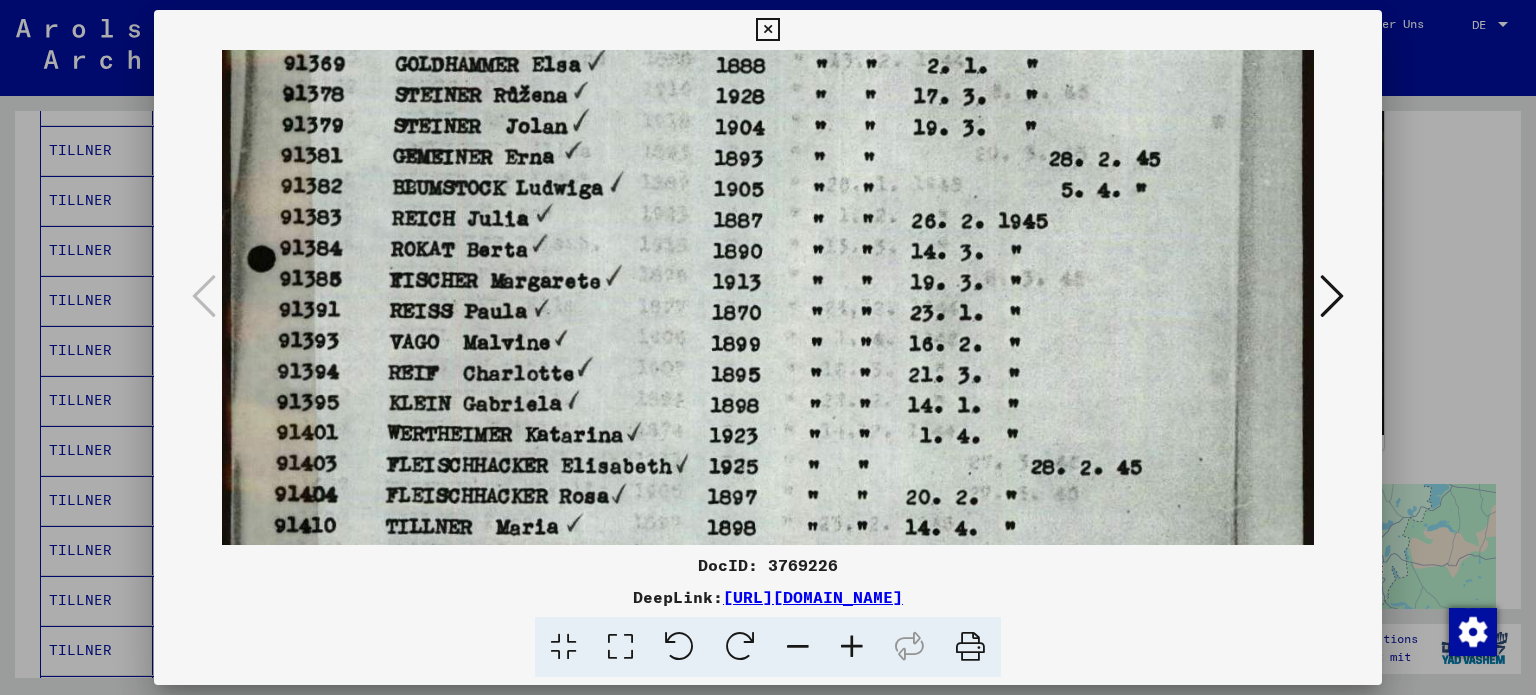 drag, startPoint x: 700, startPoint y: 533, endPoint x: 715, endPoint y: 471, distance: 63.788715 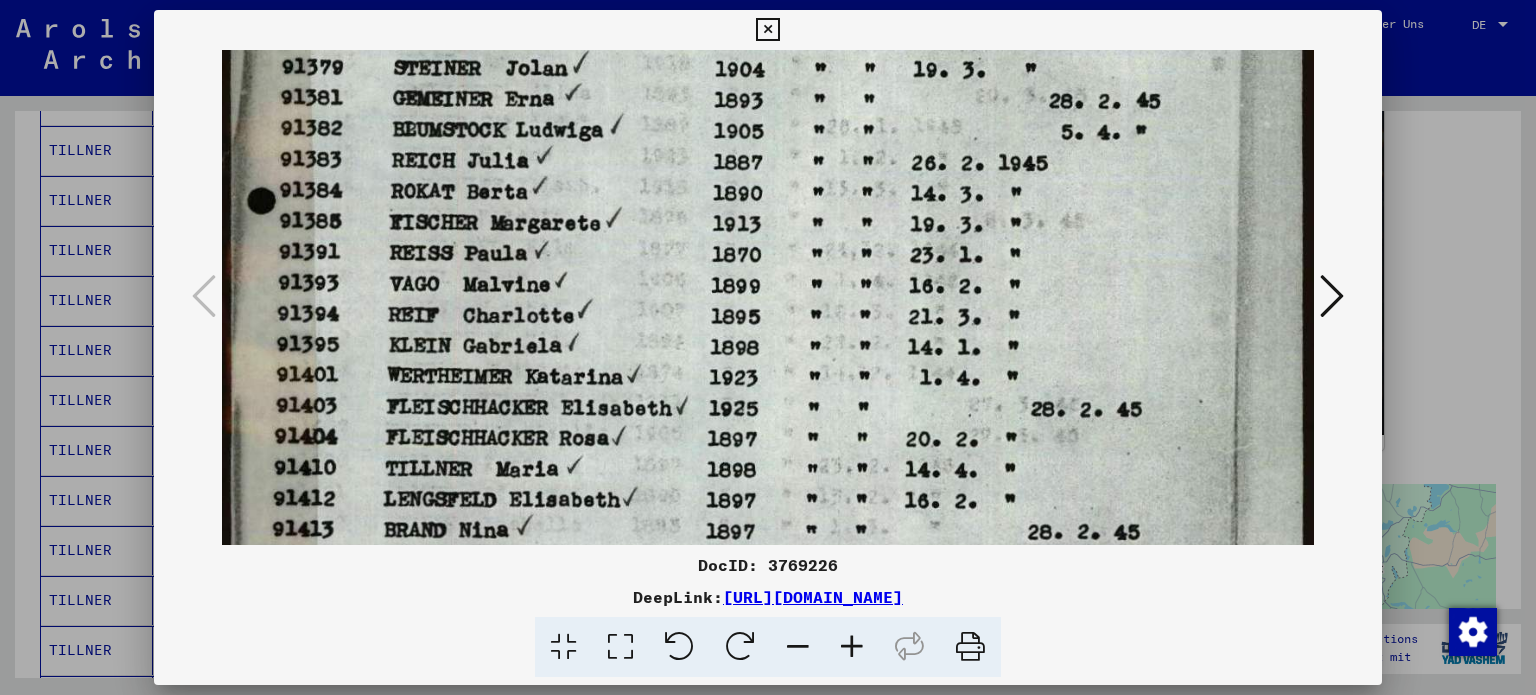 scroll, scrollTop: 447, scrollLeft: 0, axis: vertical 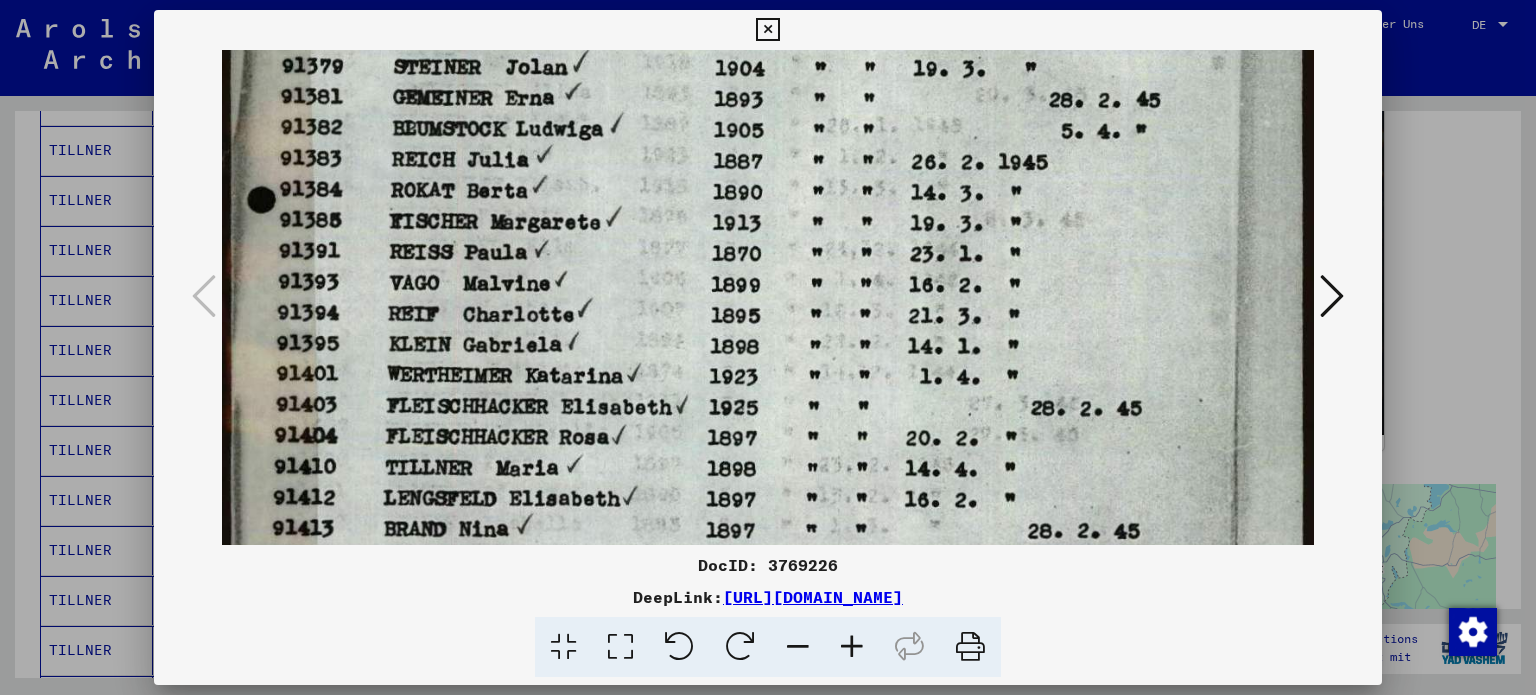 drag, startPoint x: 716, startPoint y: 523, endPoint x: 707, endPoint y: 466, distance: 57.706154 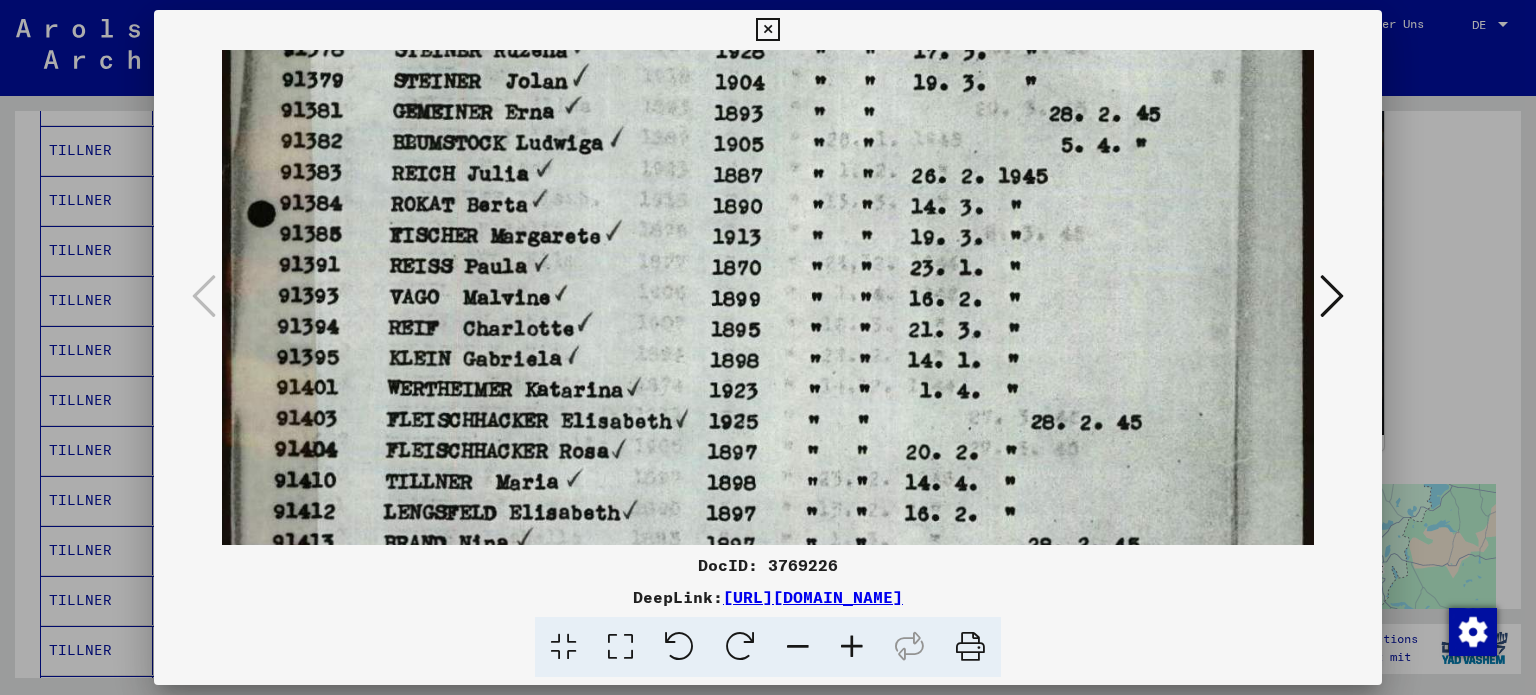 scroll, scrollTop: 432, scrollLeft: 0, axis: vertical 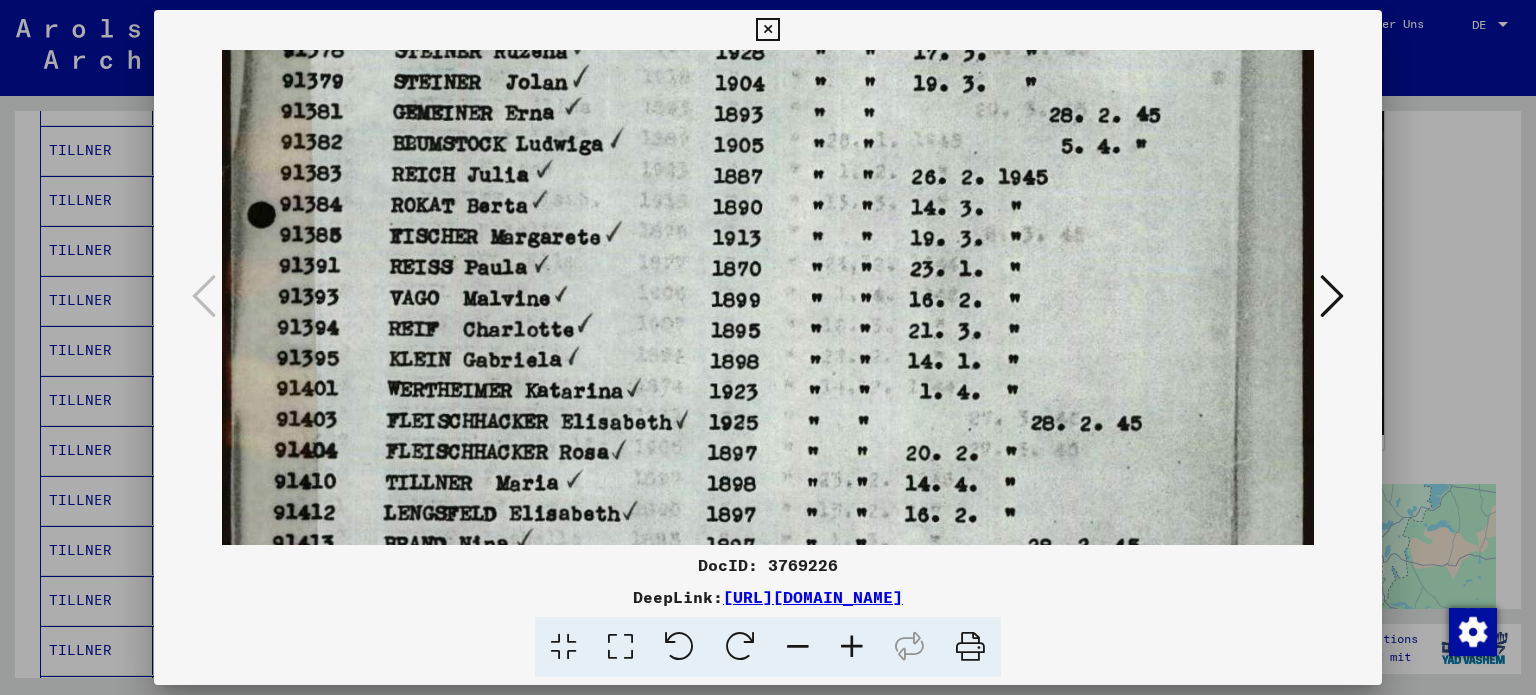 drag, startPoint x: 788, startPoint y: 301, endPoint x: 800, endPoint y: 322, distance: 24.186773 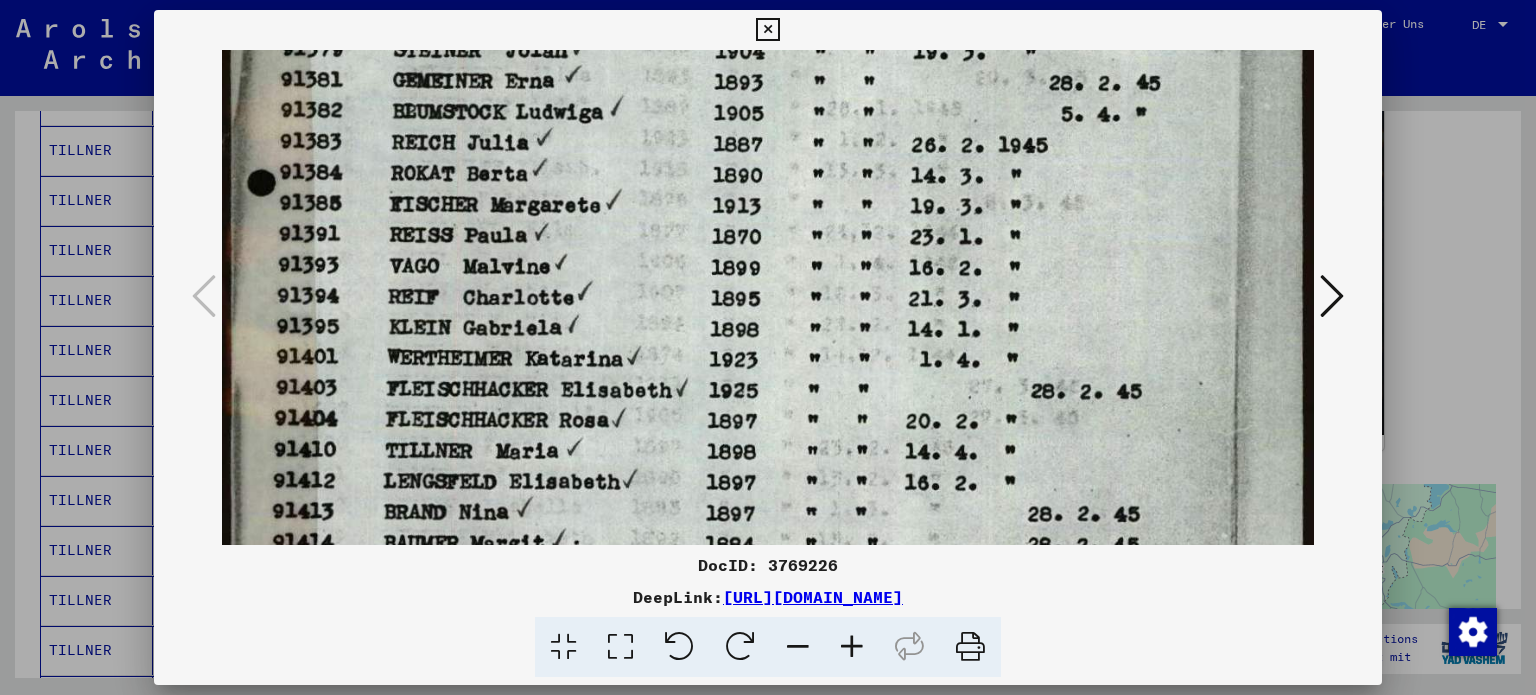 scroll, scrollTop: 471, scrollLeft: 0, axis: vertical 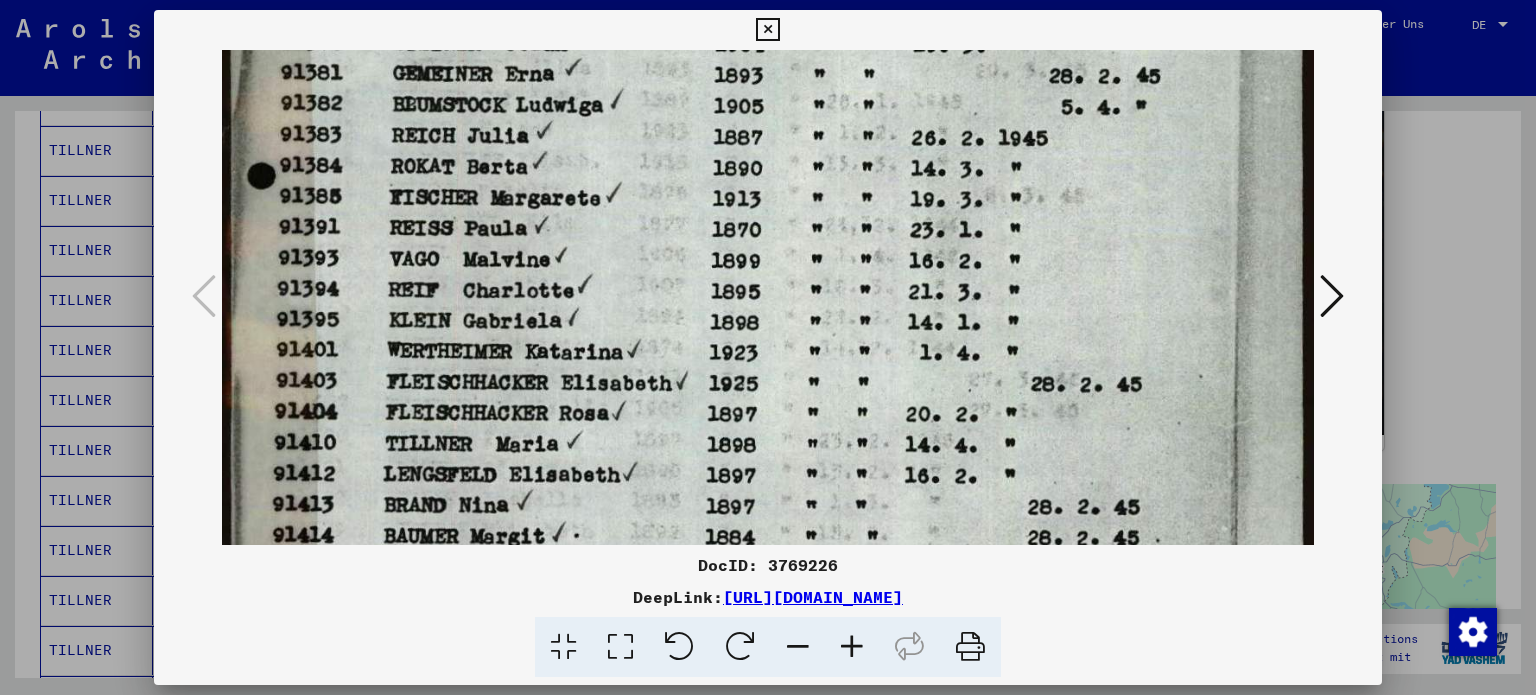 drag, startPoint x: 700, startPoint y: 318, endPoint x: 696, endPoint y: 283, distance: 35.22783 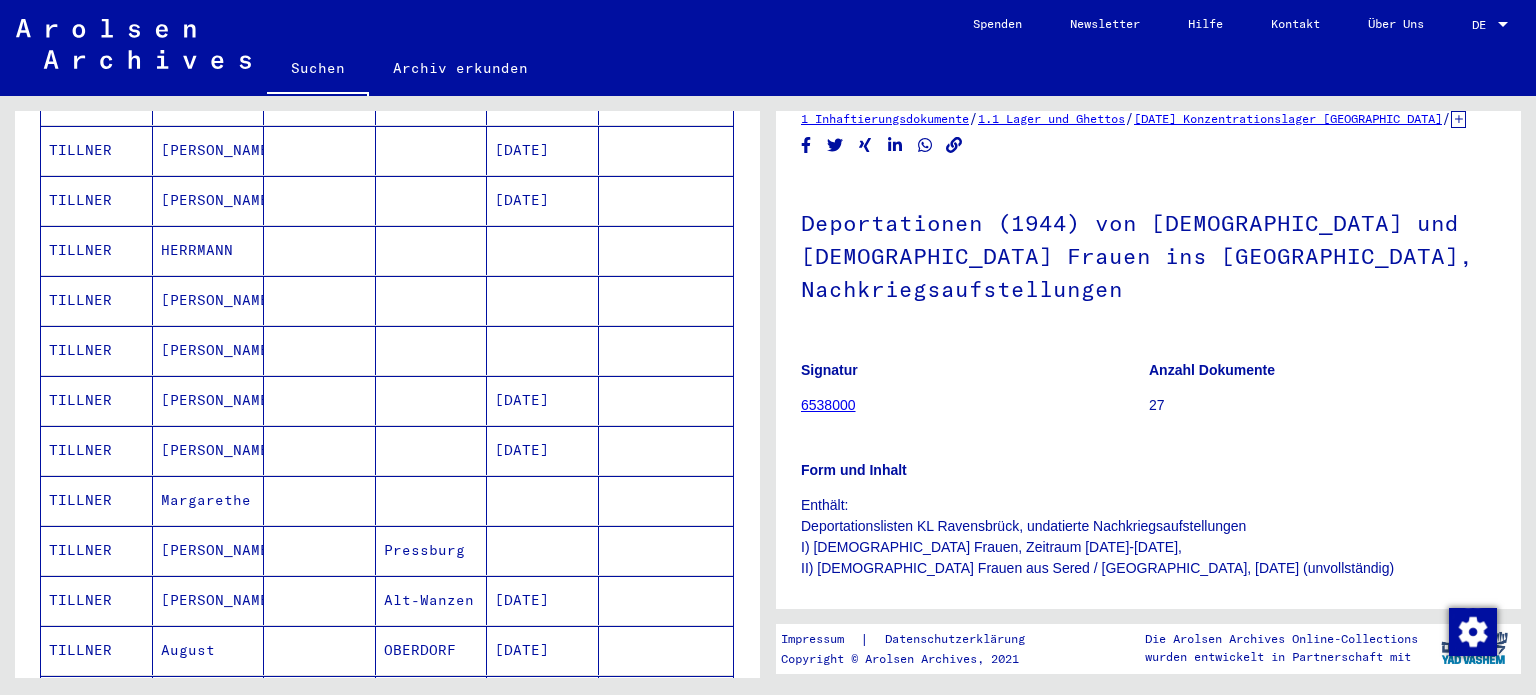 scroll, scrollTop: 0, scrollLeft: 0, axis: both 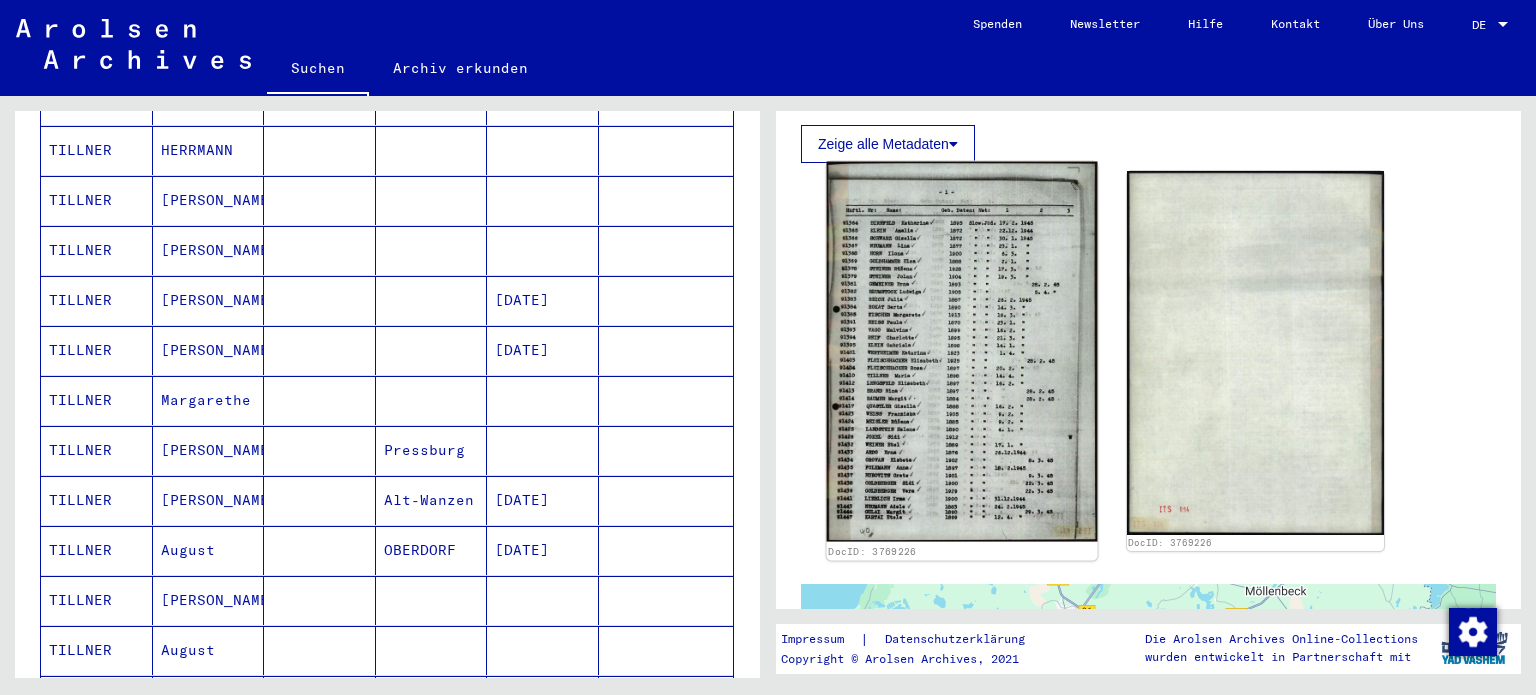 click 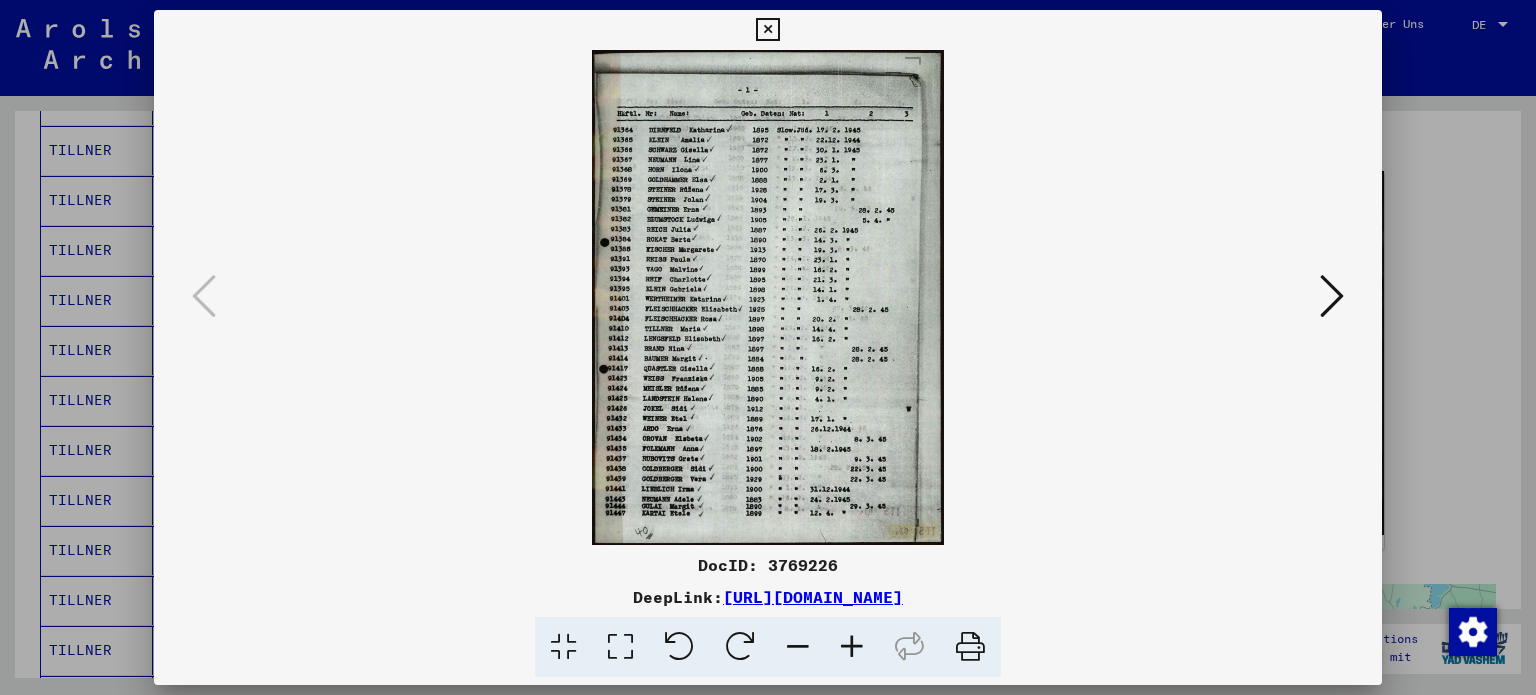 click at bounding box center [620, 647] 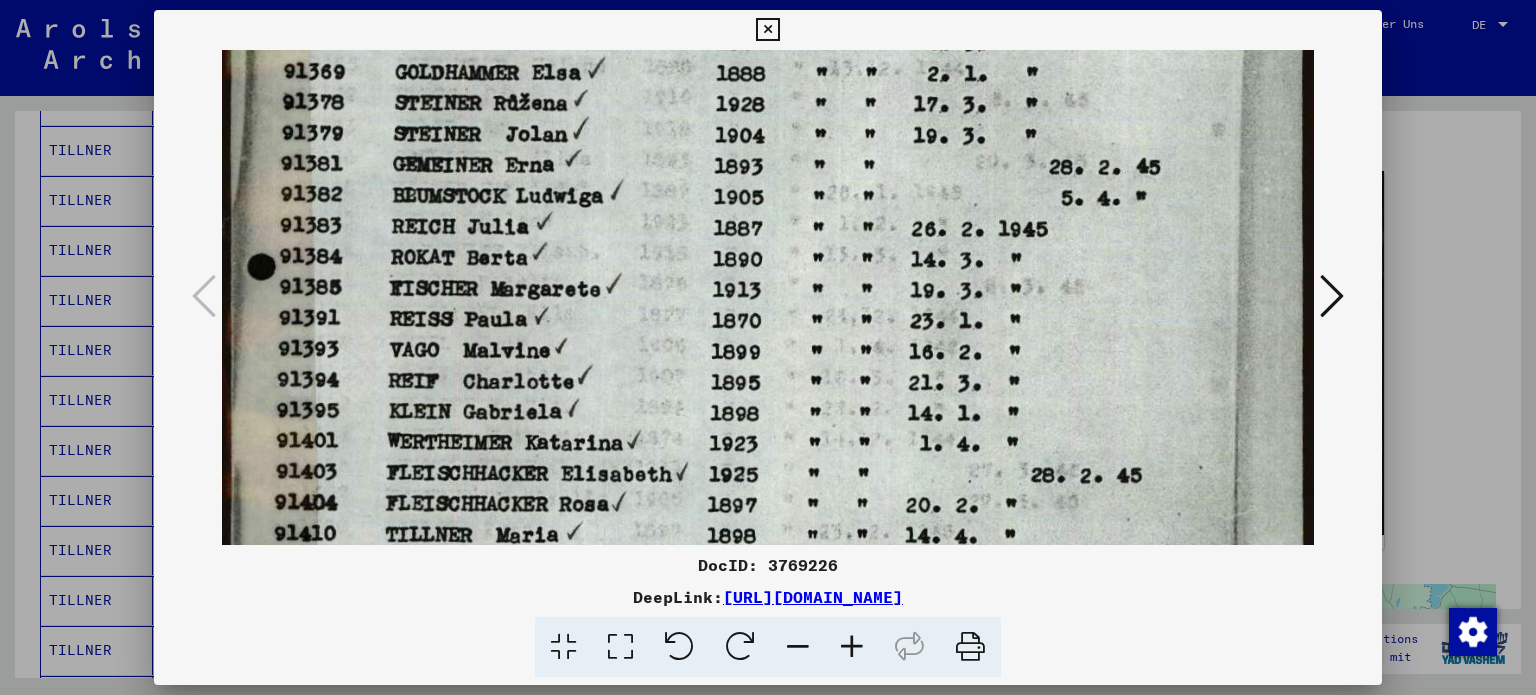 drag, startPoint x: 692, startPoint y: 483, endPoint x: 616, endPoint y: 134, distance: 357.17923 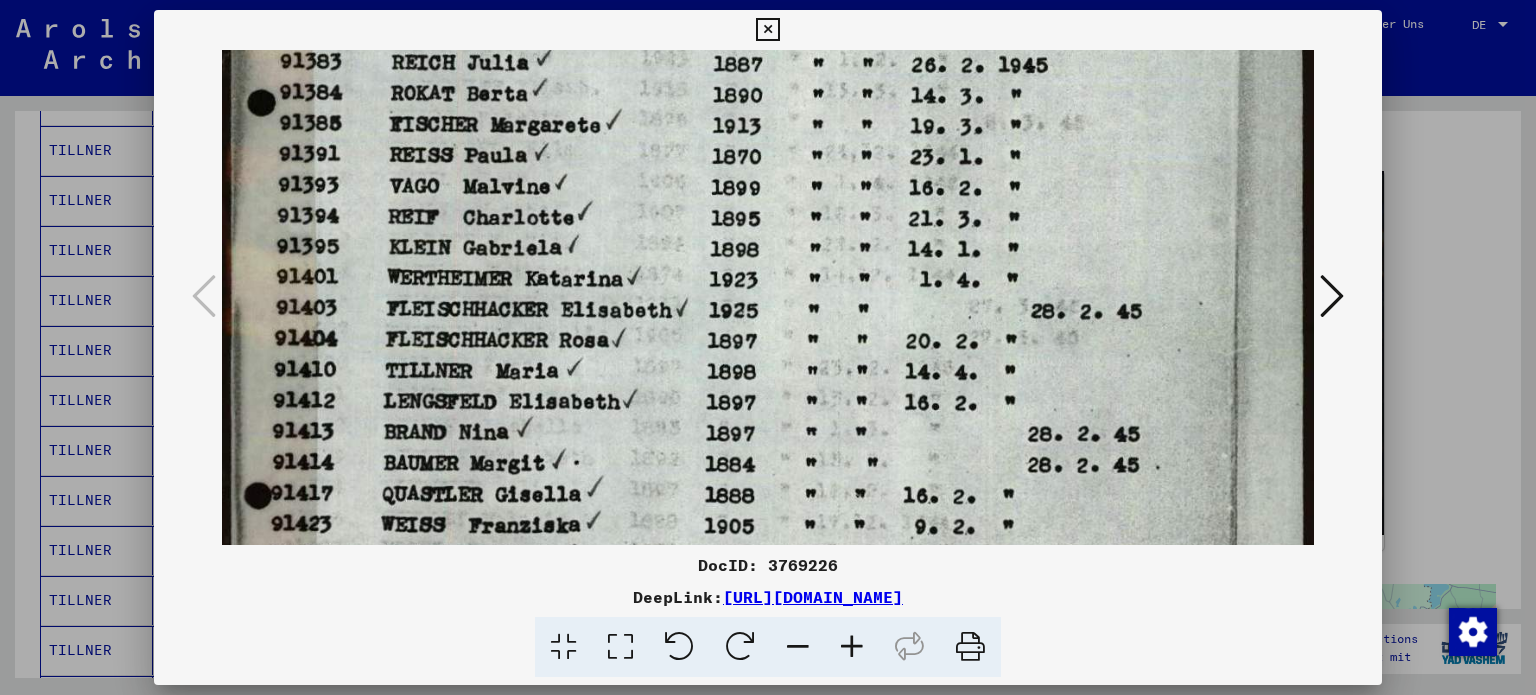 drag, startPoint x: 656, startPoint y: 268, endPoint x: 658, endPoint y: 254, distance: 14.142136 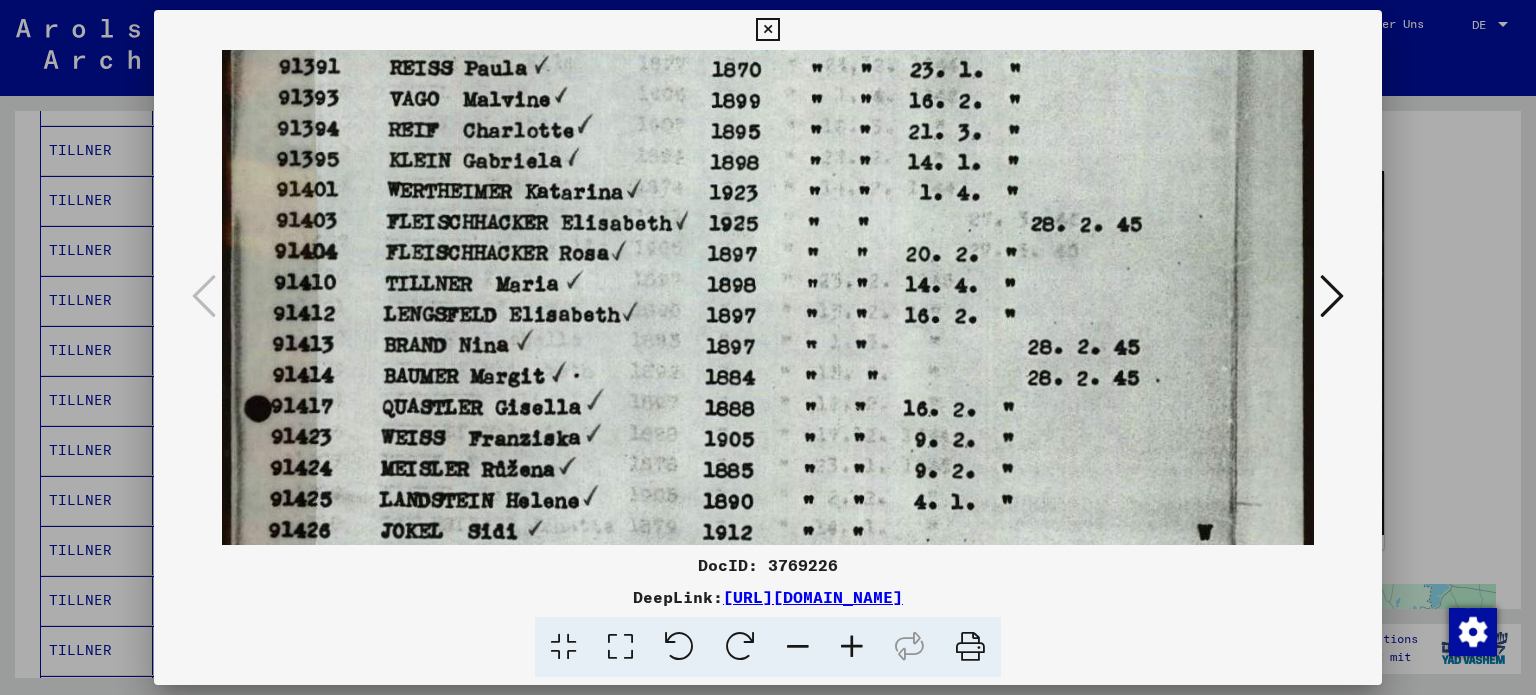 drag, startPoint x: 673, startPoint y: 315, endPoint x: 655, endPoint y: 229, distance: 87.86353 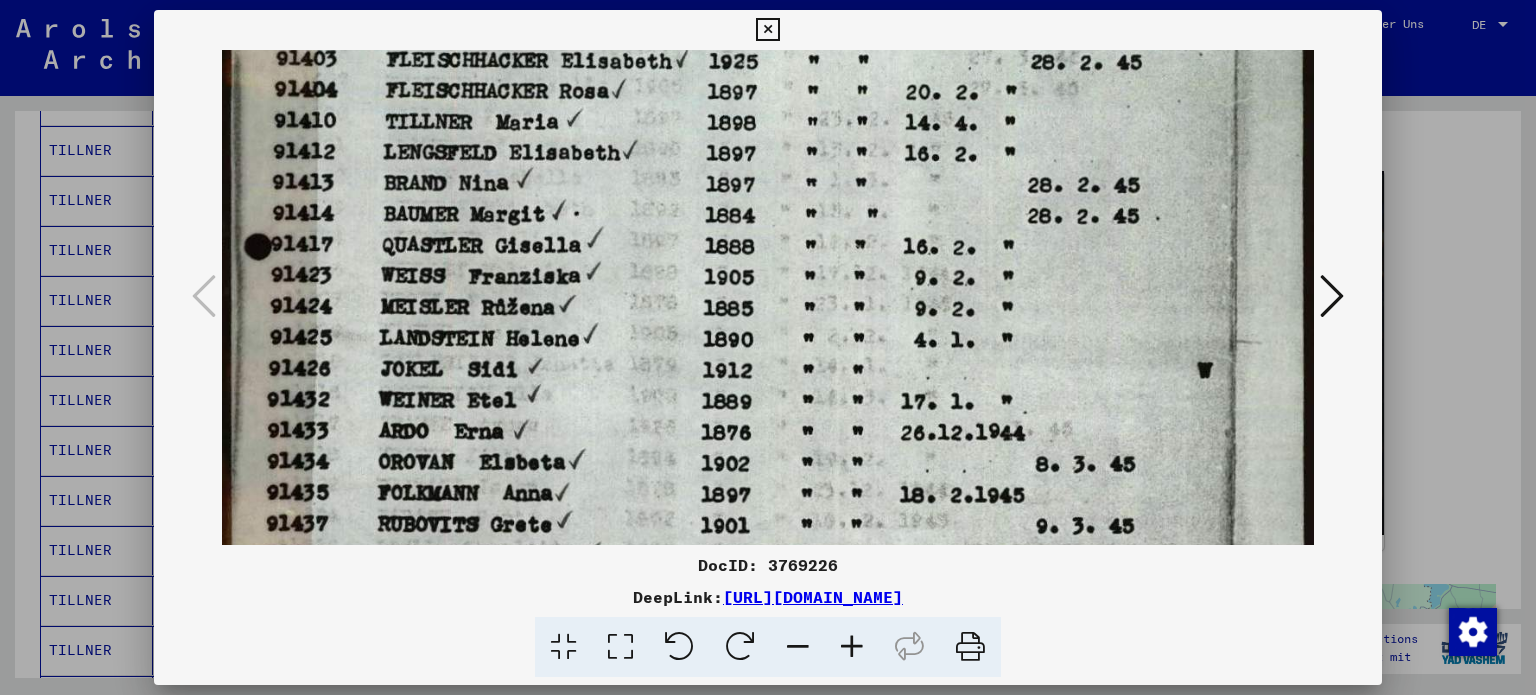 drag, startPoint x: 660, startPoint y: 319, endPoint x: 664, endPoint y: 301, distance: 18.439089 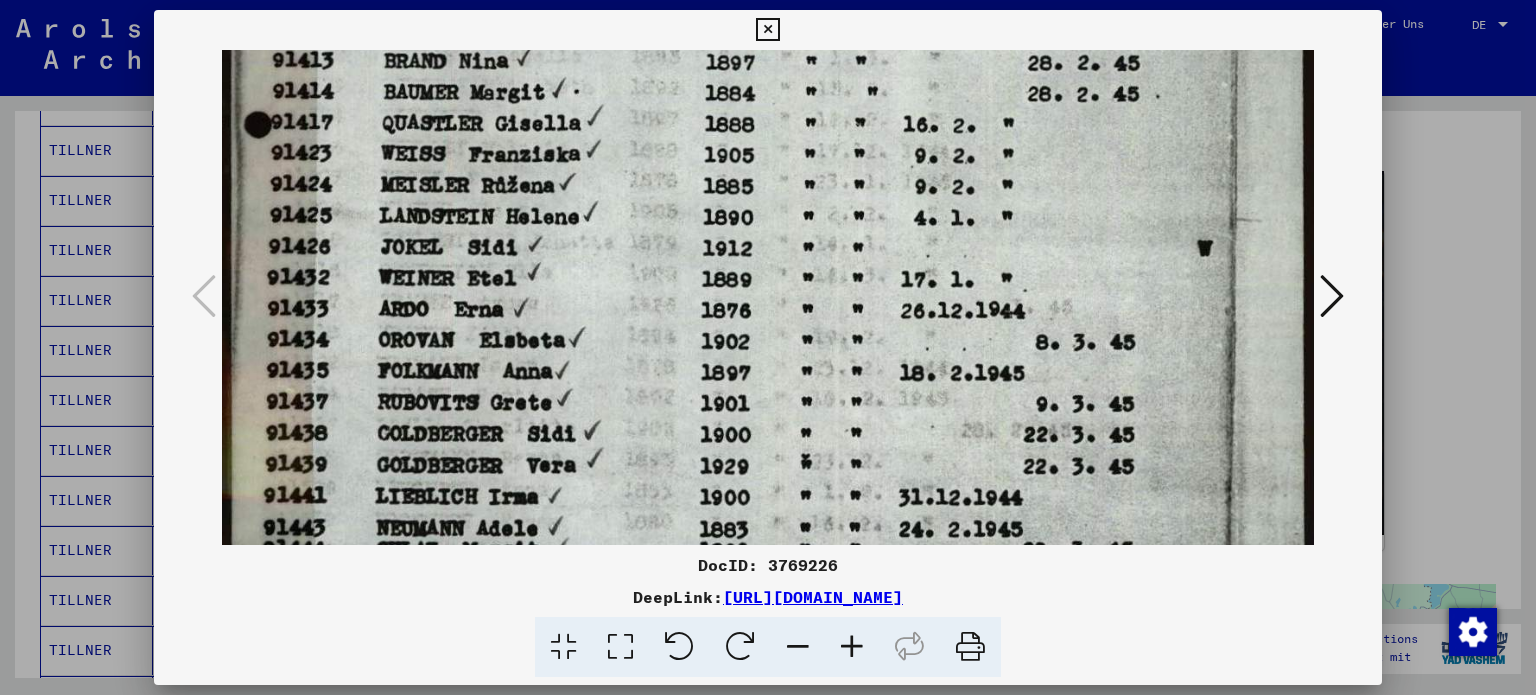 drag, startPoint x: 665, startPoint y: 292, endPoint x: 653, endPoint y: 217, distance: 75.95393 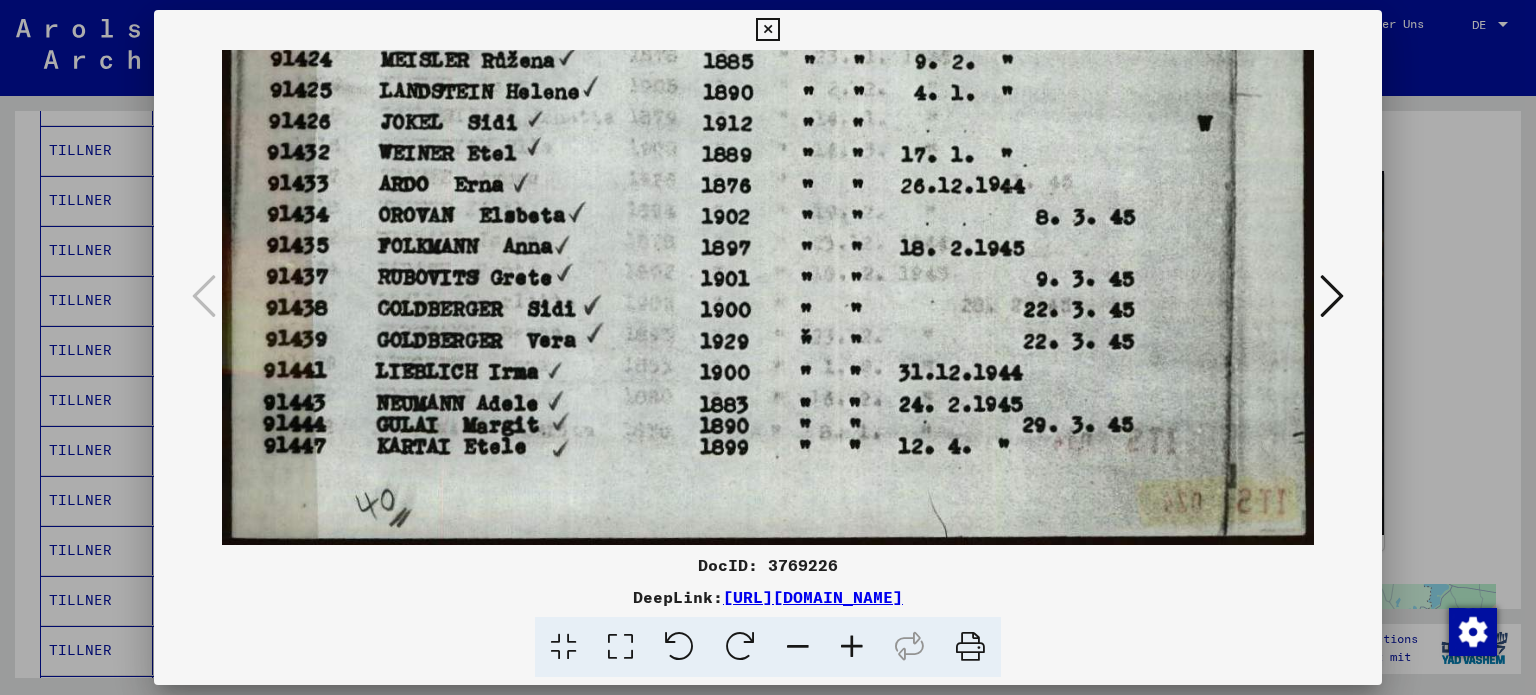 drag, startPoint x: 676, startPoint y: 338, endPoint x: 665, endPoint y: 220, distance: 118.511604 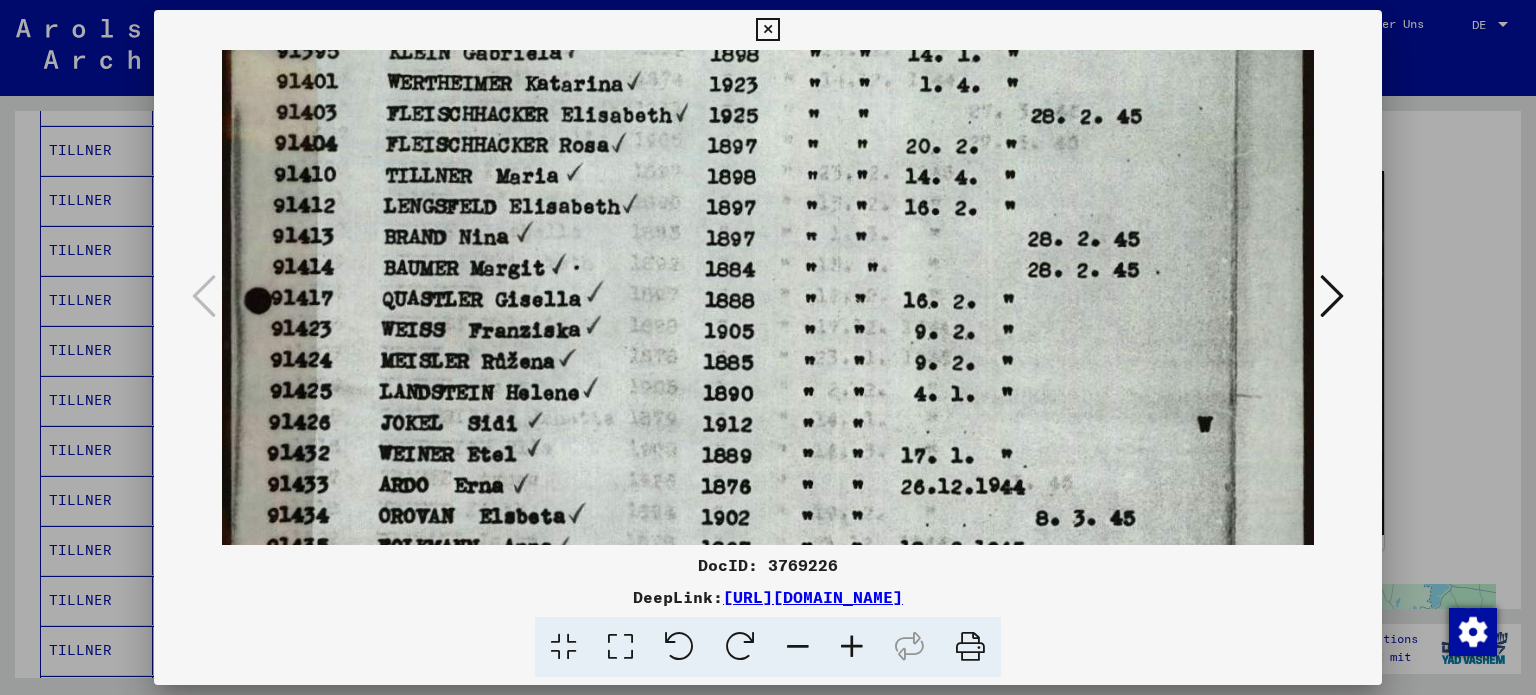 drag, startPoint x: 662, startPoint y: 207, endPoint x: 686, endPoint y: 466, distance: 260.1096 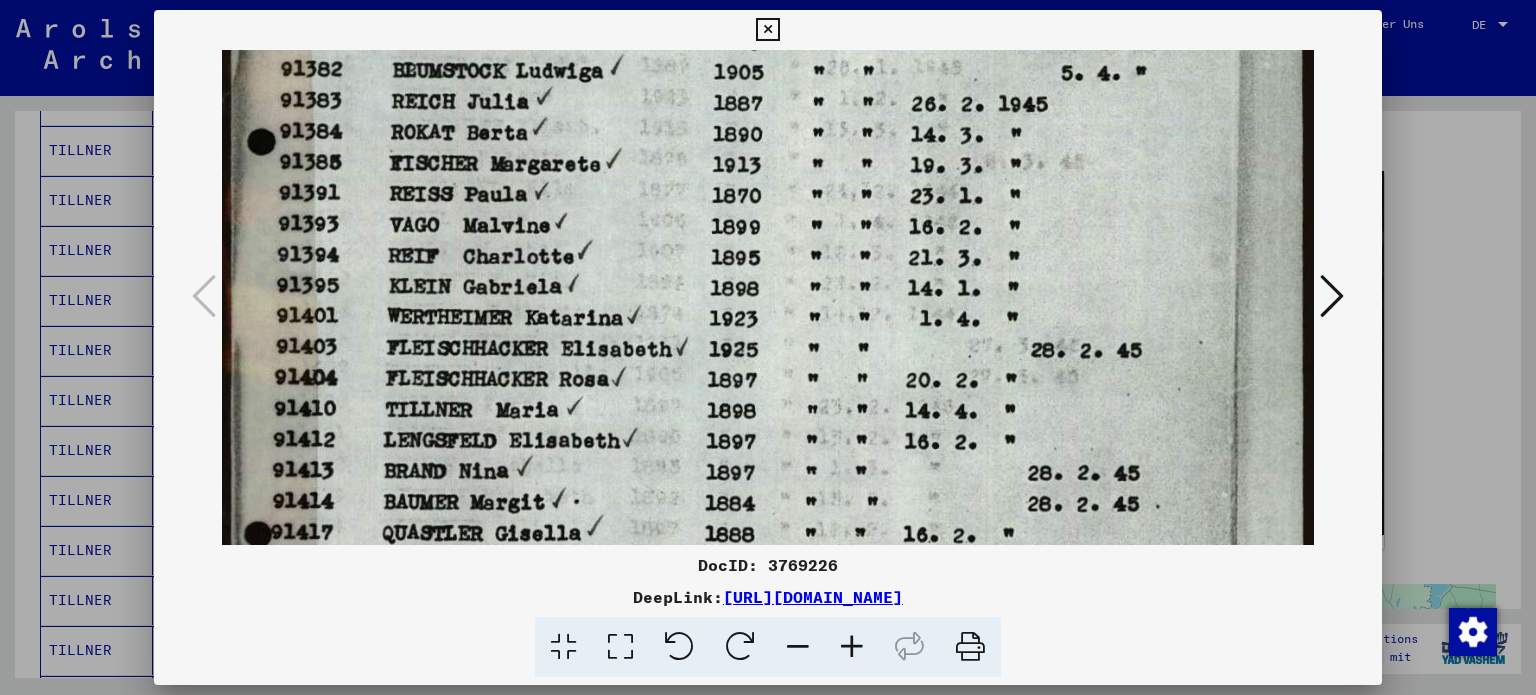 drag, startPoint x: 674, startPoint y: 343, endPoint x: 683, endPoint y: 469, distance: 126.32102 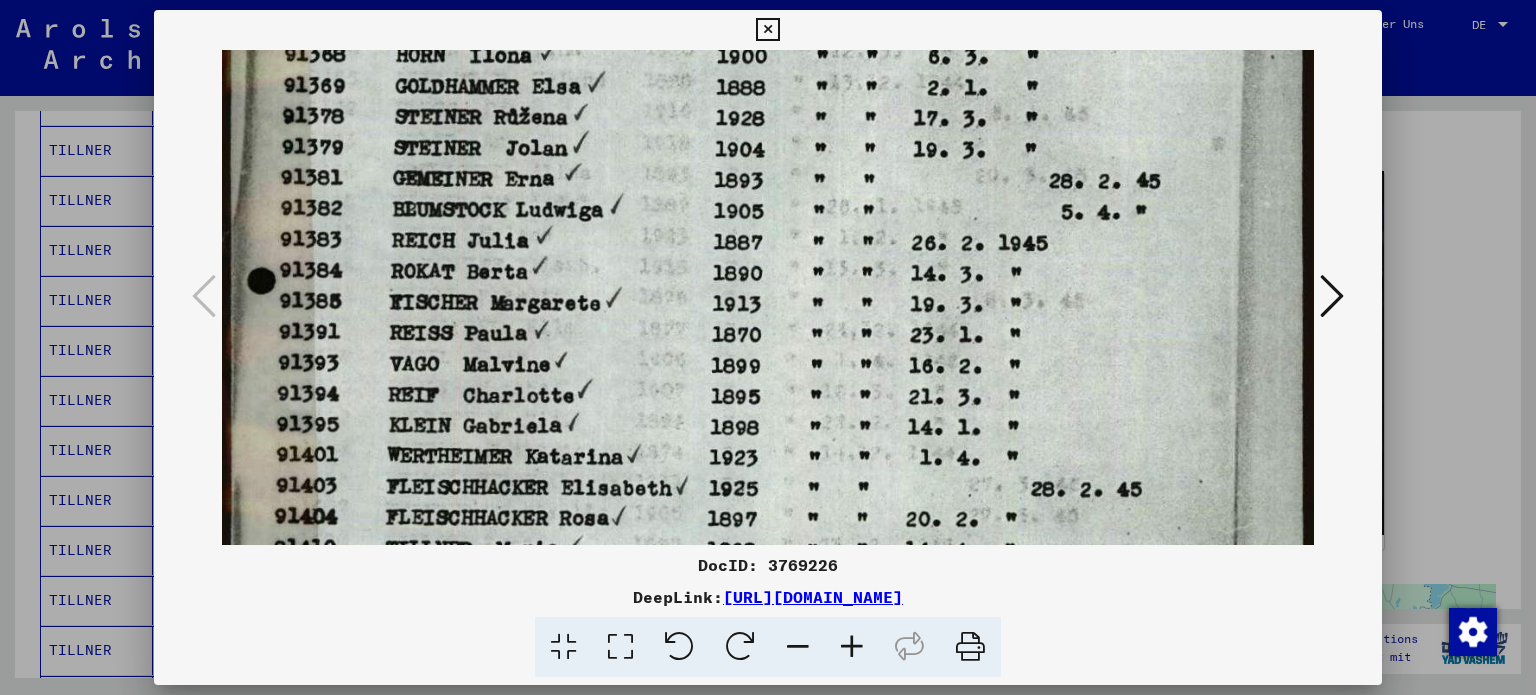 drag, startPoint x: 646, startPoint y: 315, endPoint x: 656, endPoint y: 421, distance: 106.47065 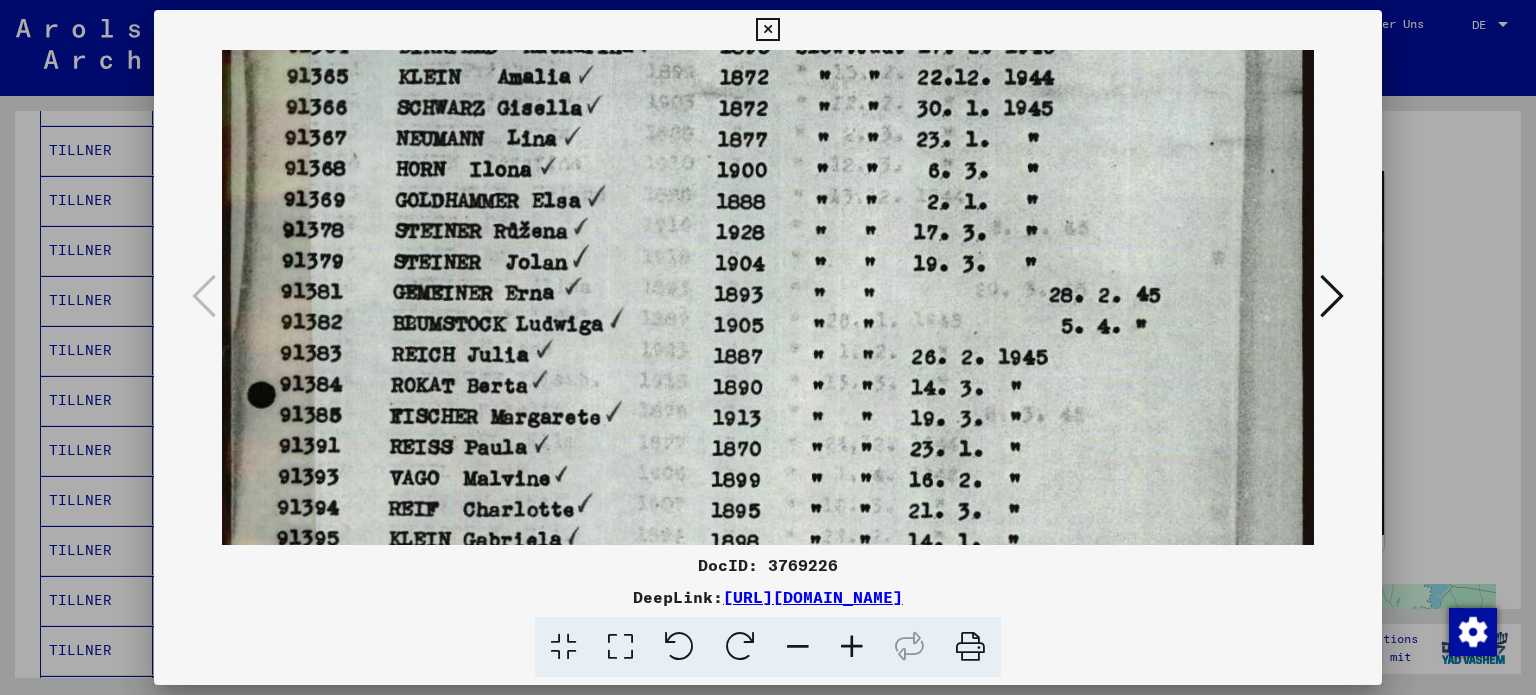 drag, startPoint x: 661, startPoint y: 391, endPoint x: 666, endPoint y: 438, distance: 47.26521 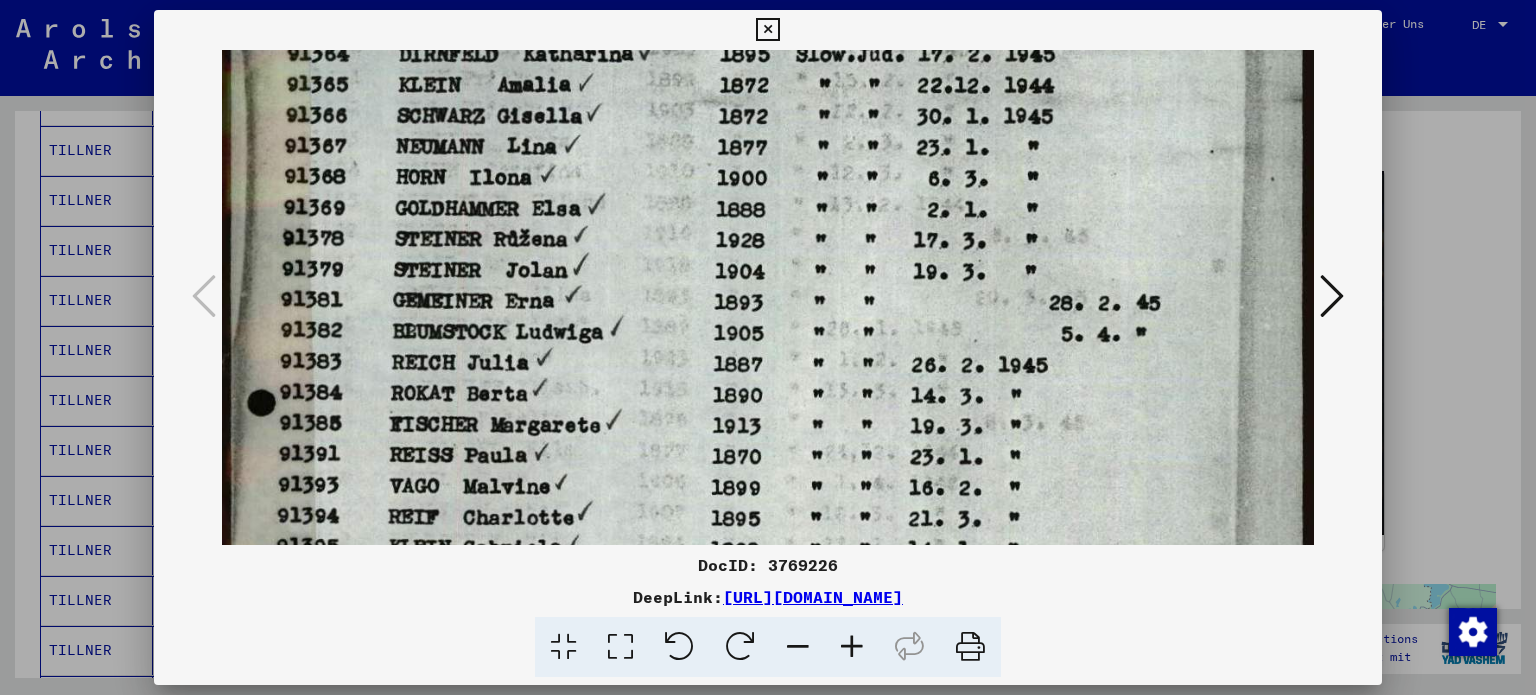 drag, startPoint x: 654, startPoint y: 299, endPoint x: 675, endPoint y: 439, distance: 141.56624 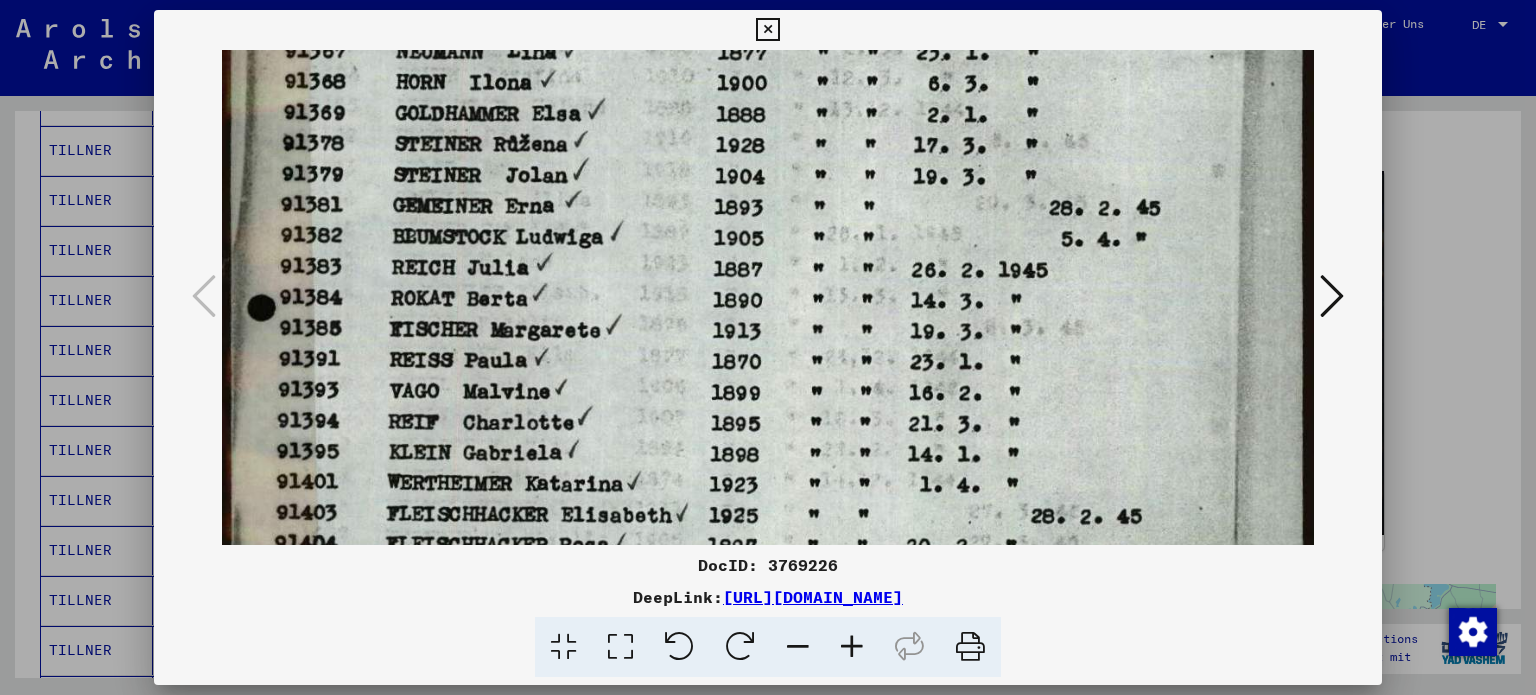 drag, startPoint x: 648, startPoint y: 282, endPoint x: 597, endPoint y: 141, distance: 149.93999 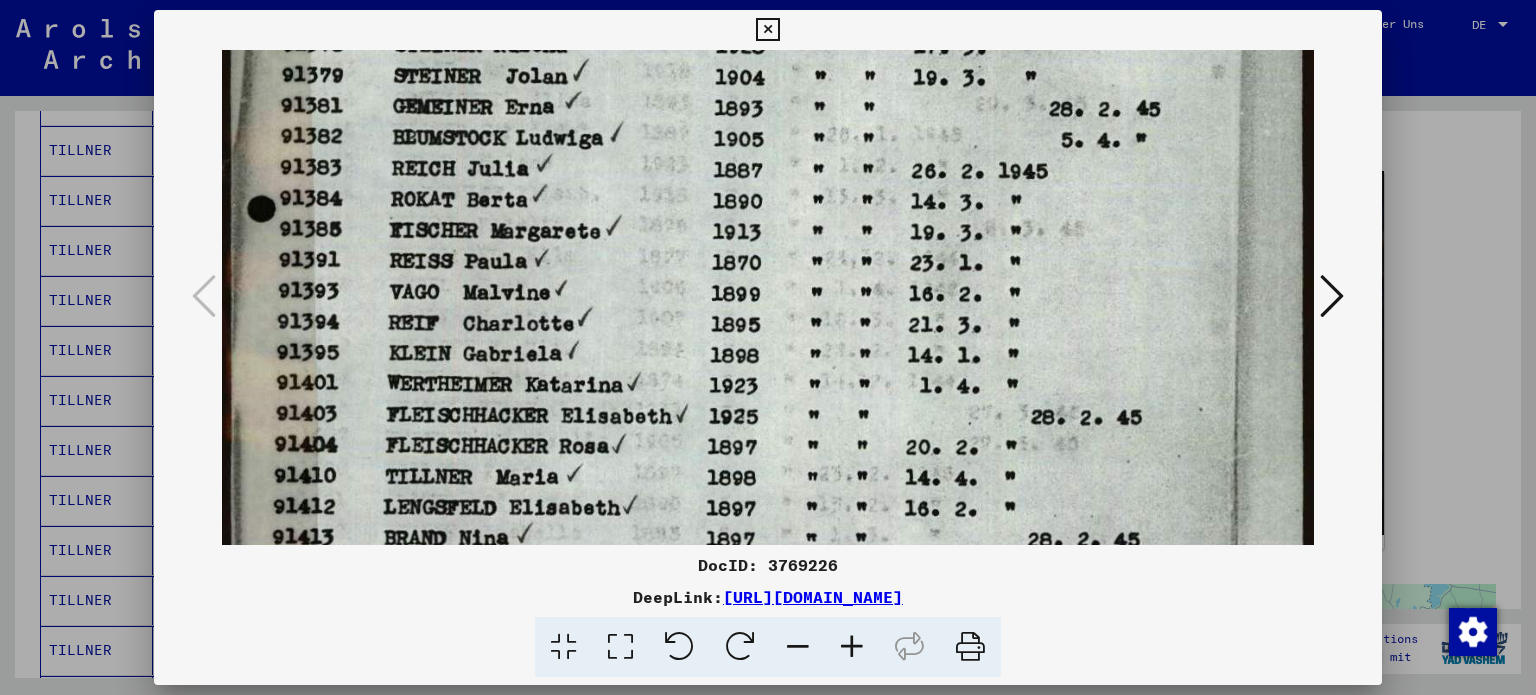 drag, startPoint x: 606, startPoint y: 319, endPoint x: 598, endPoint y: 264, distance: 55.578773 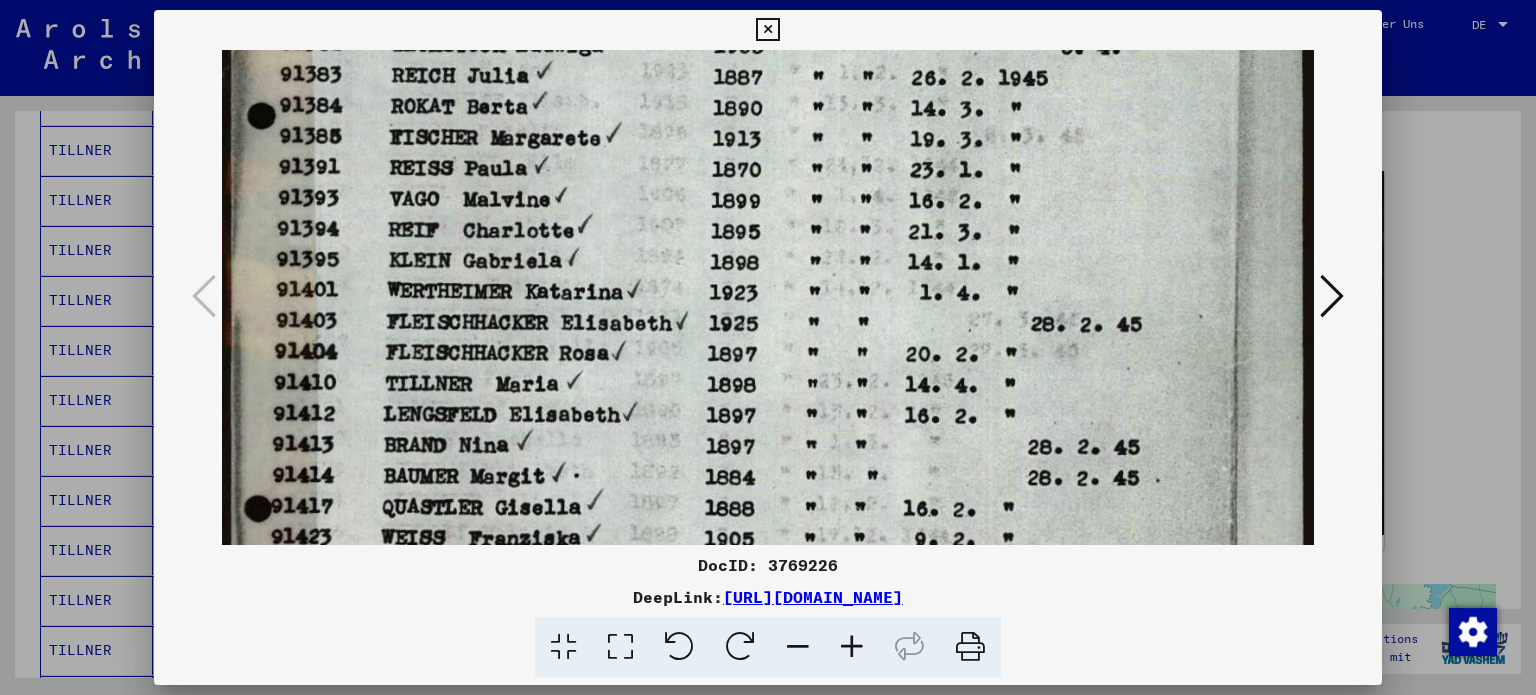drag, startPoint x: 598, startPoint y: 377, endPoint x: 584, endPoint y: 285, distance: 93.05912 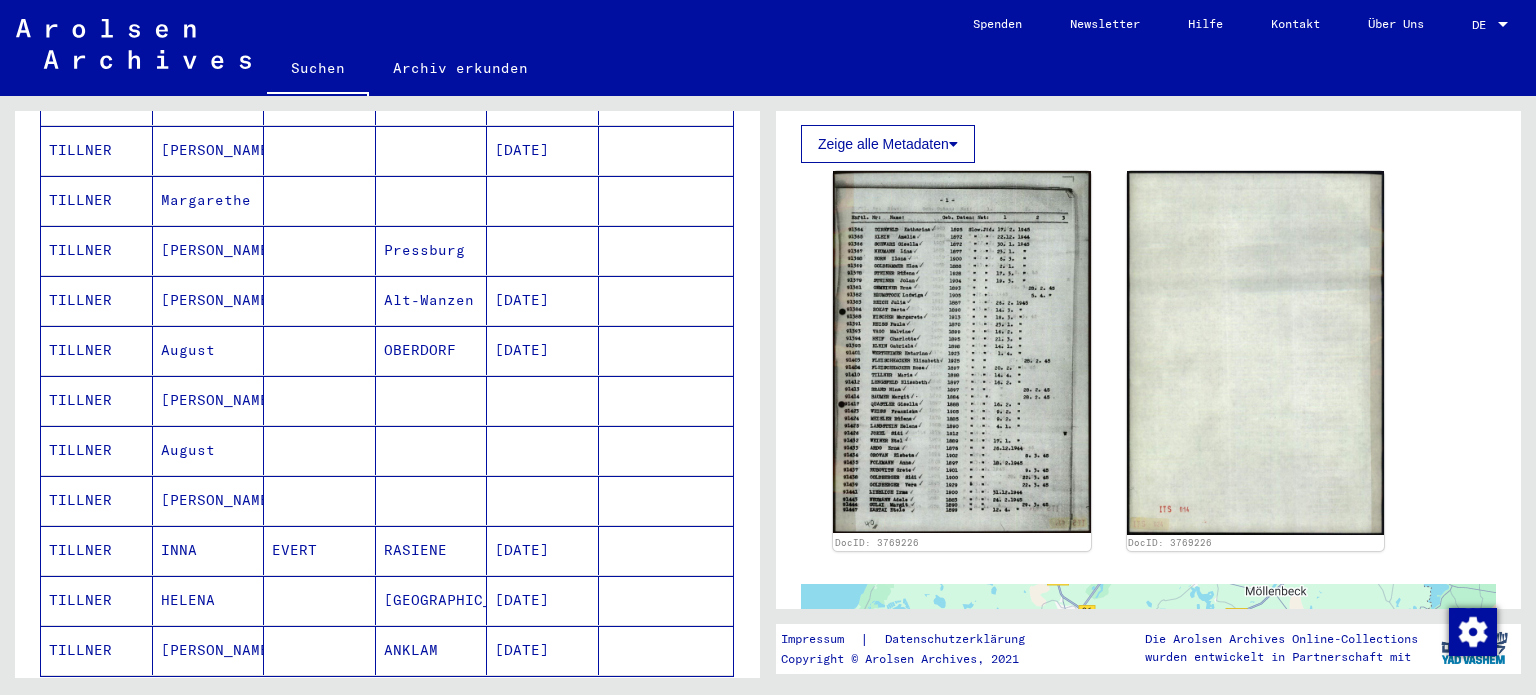 scroll, scrollTop: 1200, scrollLeft: 0, axis: vertical 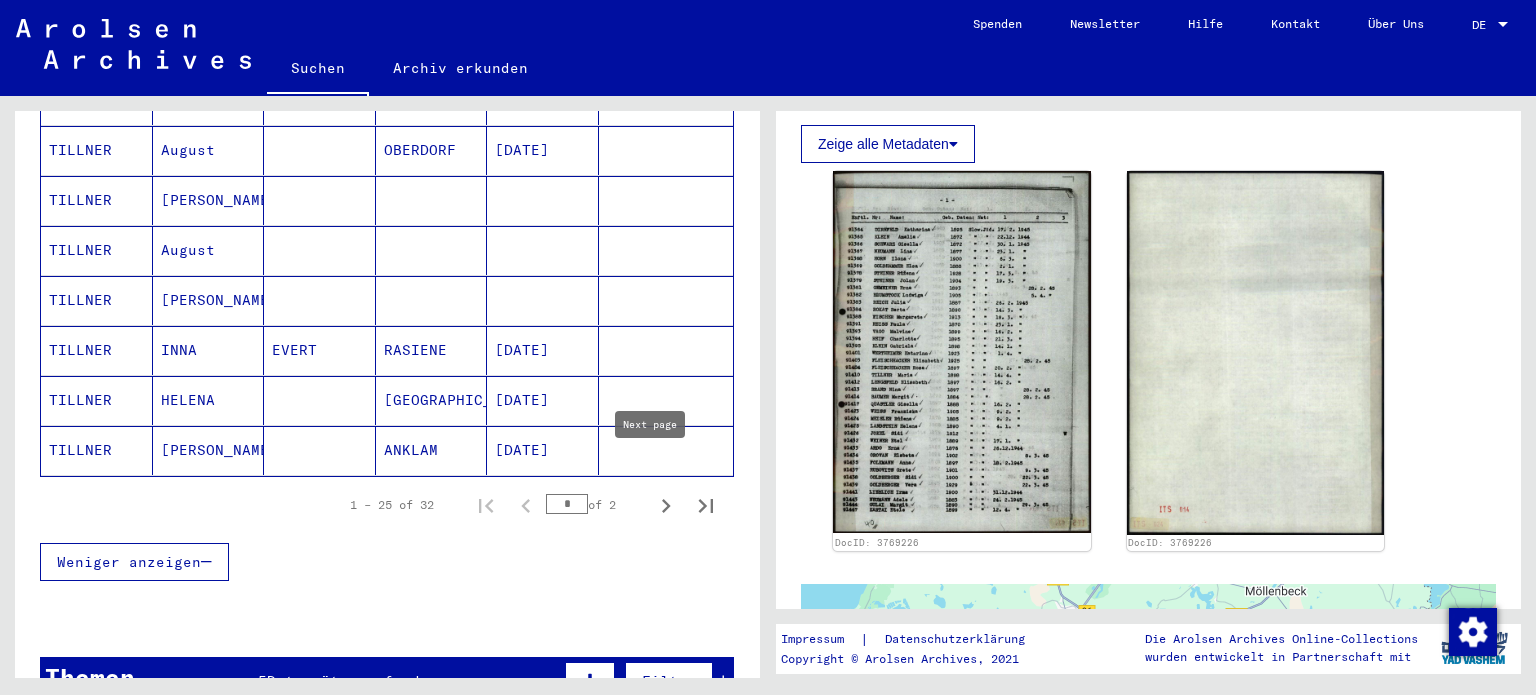 click 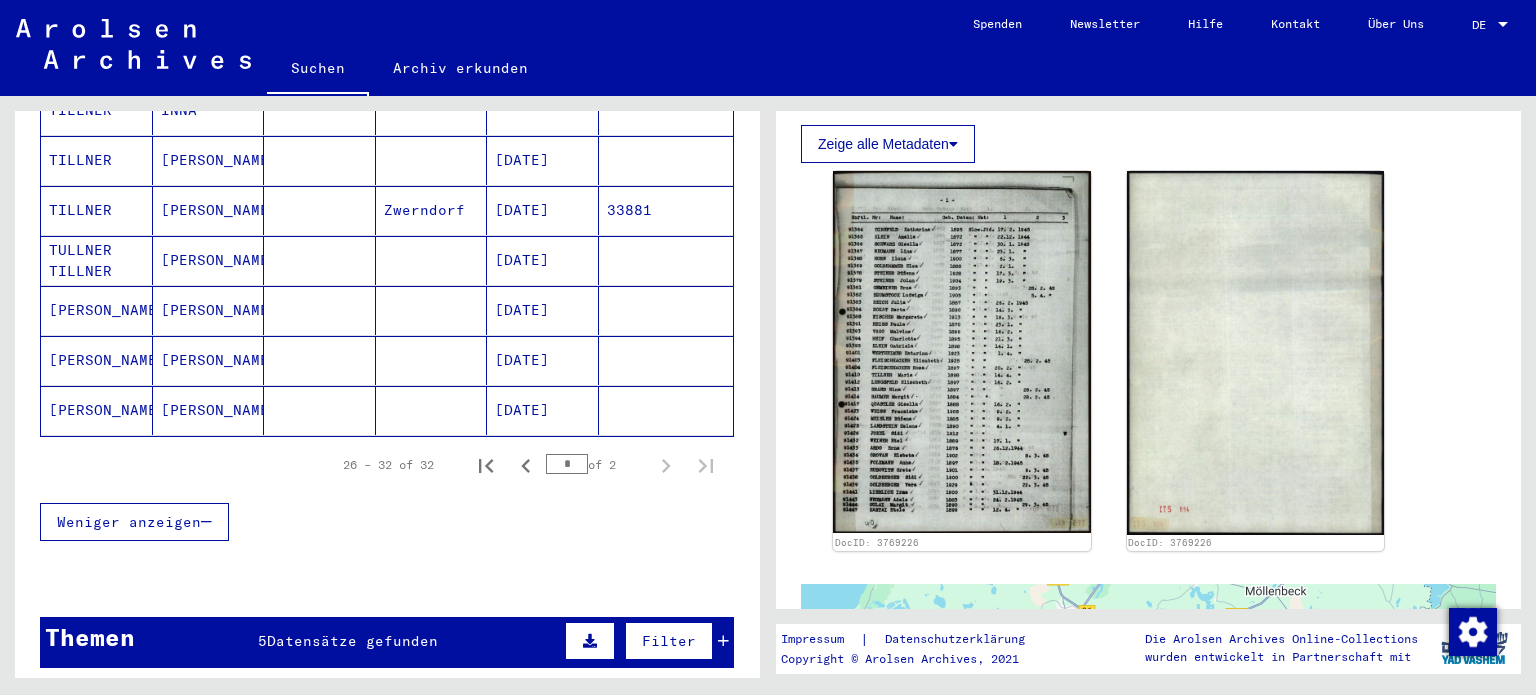 scroll, scrollTop: 240, scrollLeft: 0, axis: vertical 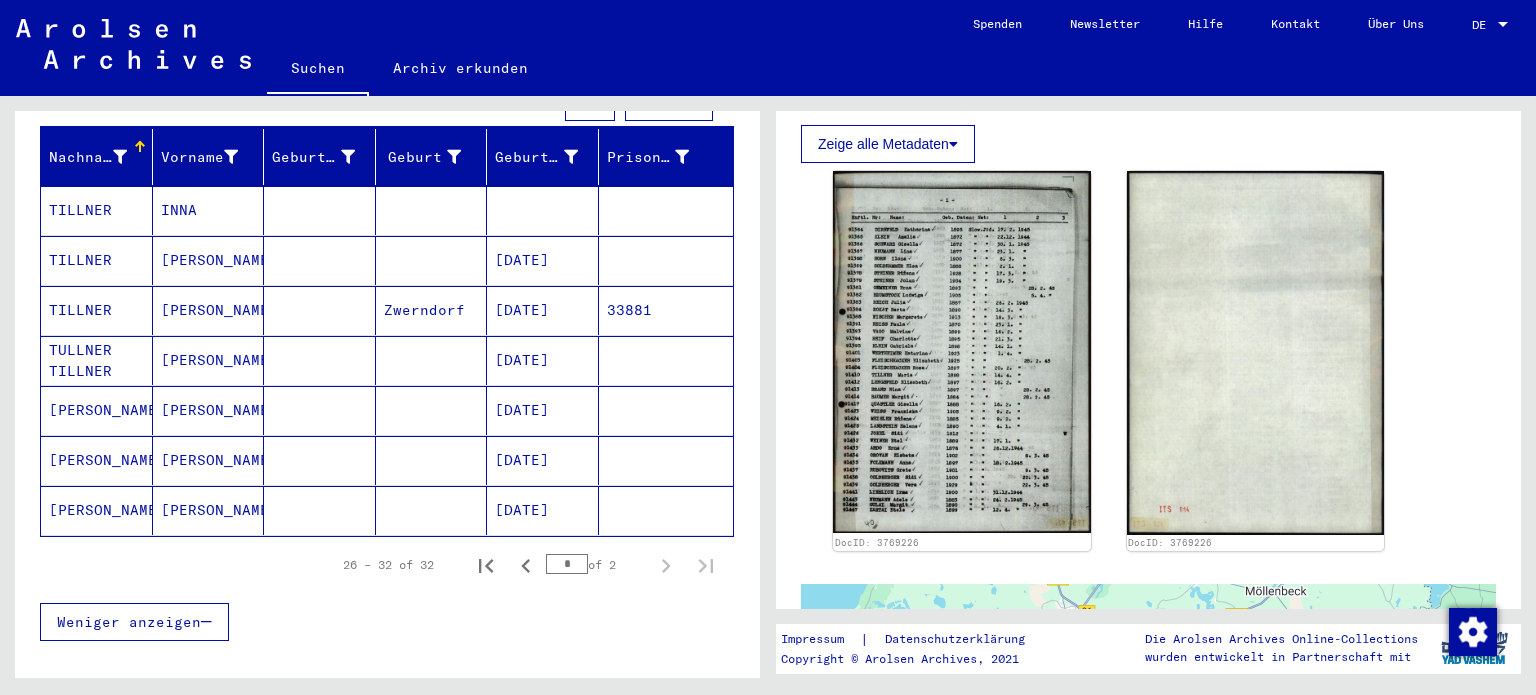 click on "[PERSON_NAME]" at bounding box center [209, 410] 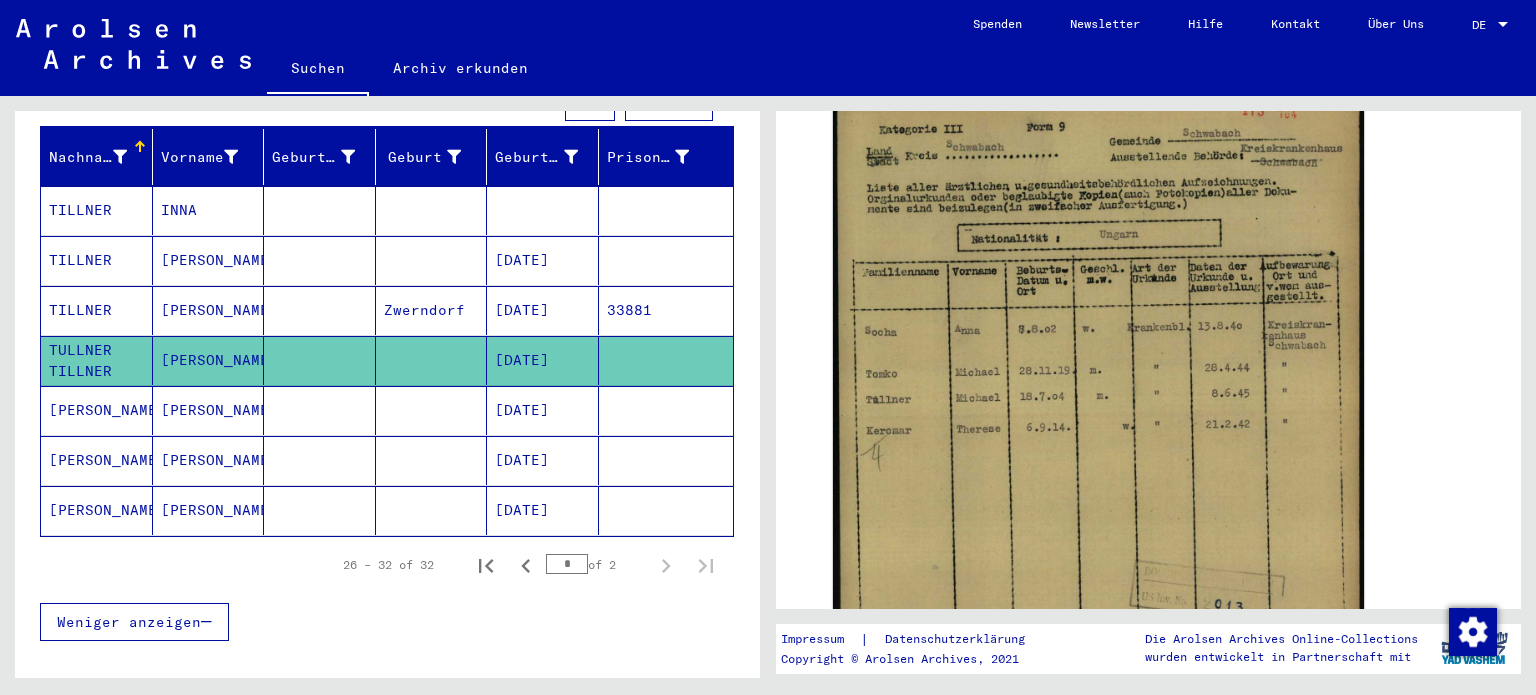 scroll, scrollTop: 400, scrollLeft: 0, axis: vertical 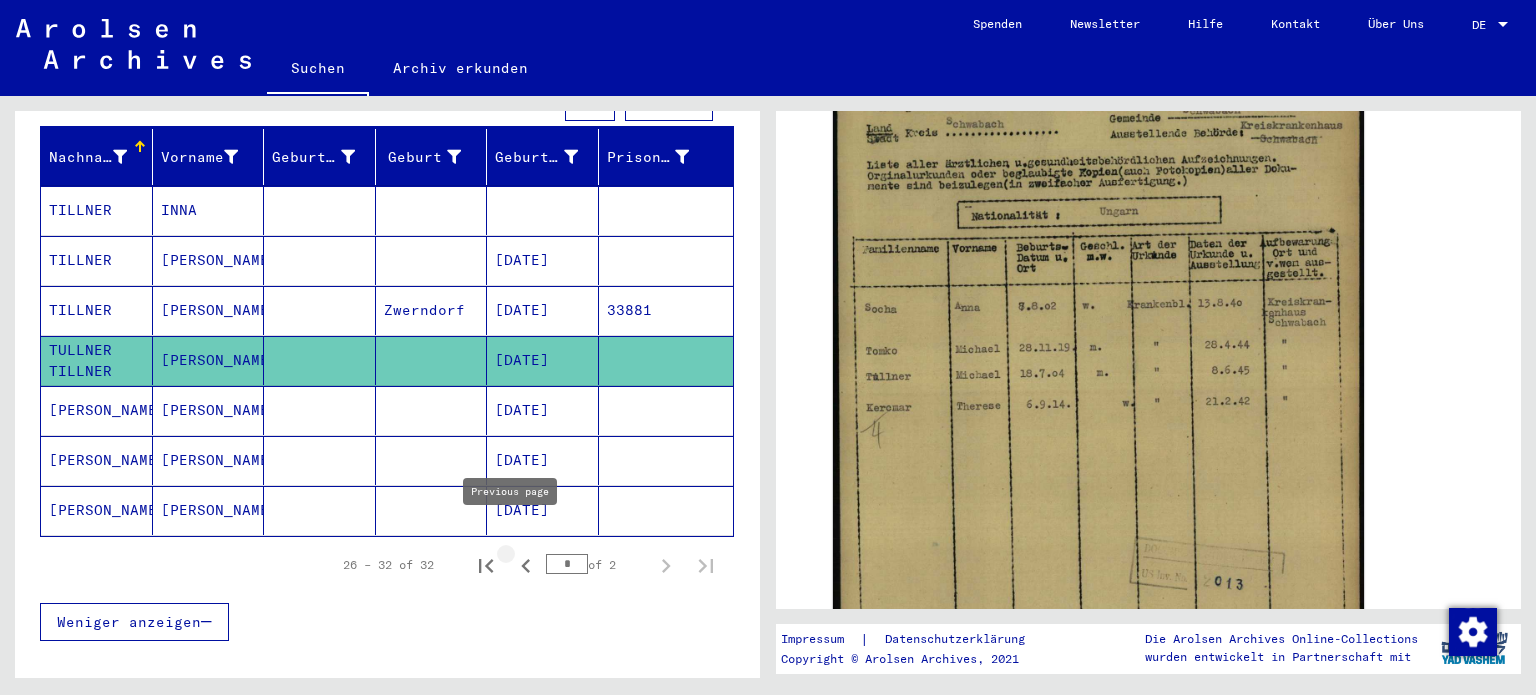 click 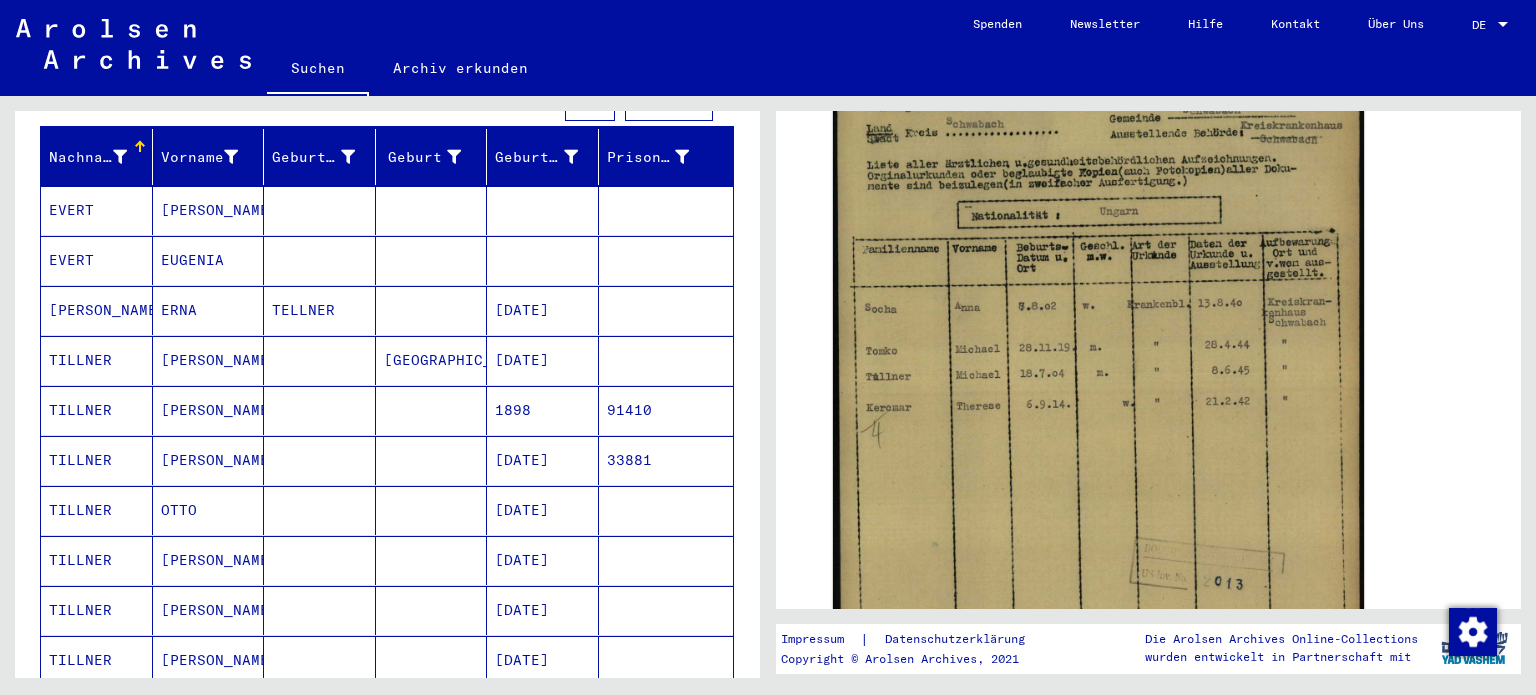 click on "[PERSON_NAME]" at bounding box center (209, 460) 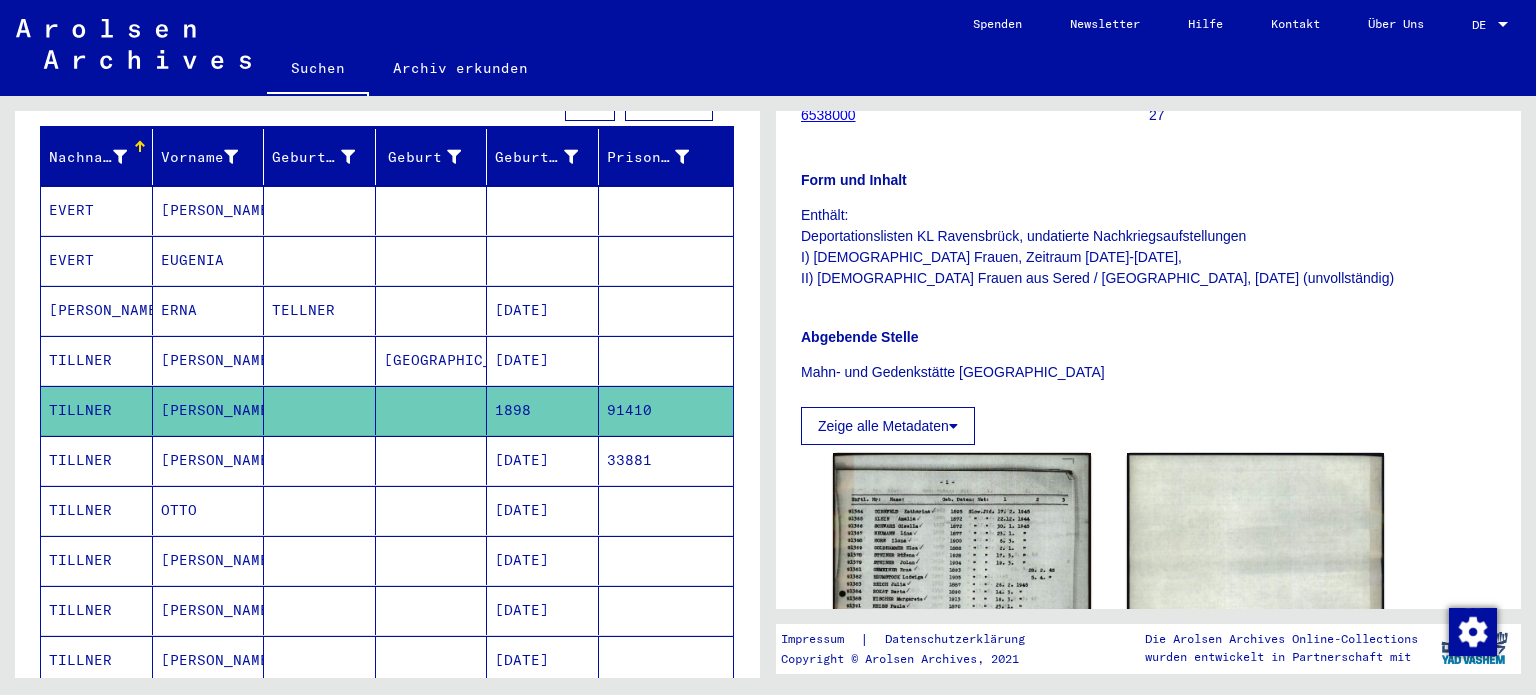 scroll, scrollTop: 600, scrollLeft: 0, axis: vertical 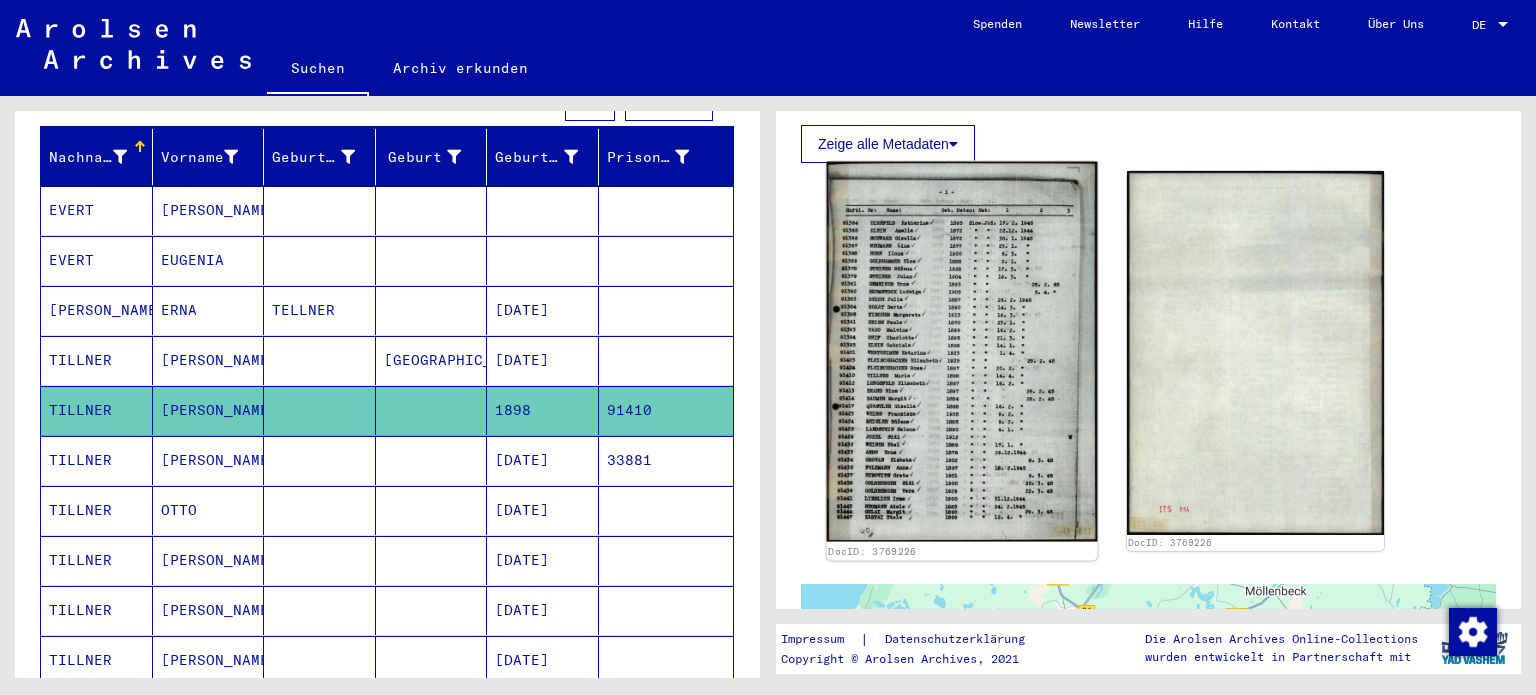 click 